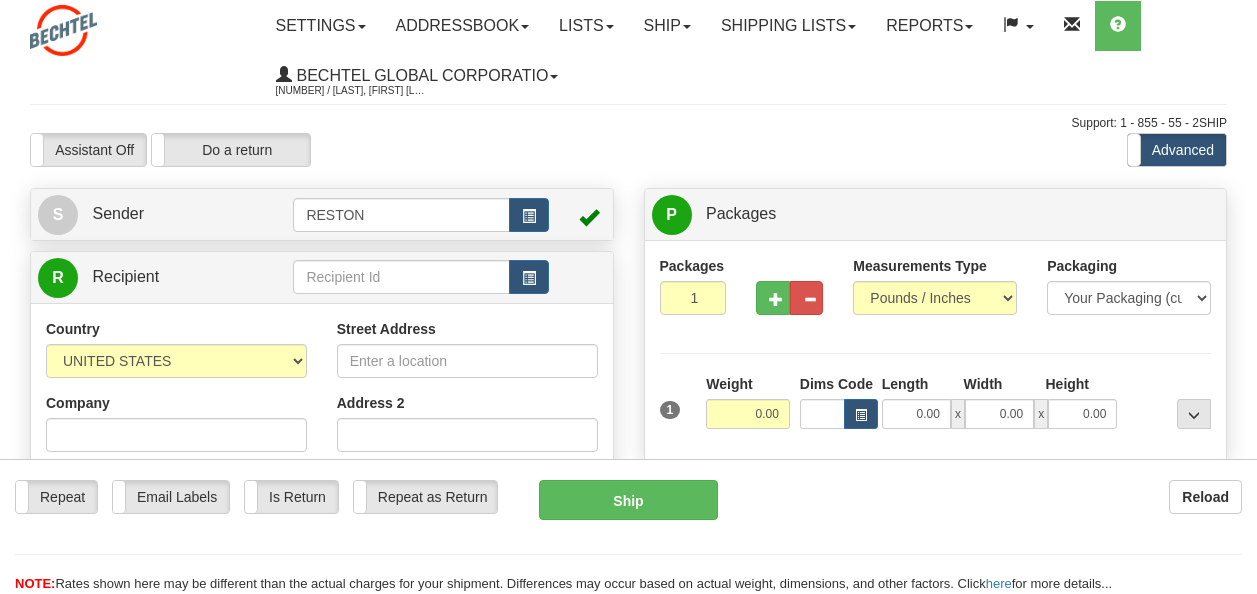 scroll, scrollTop: 0, scrollLeft: 0, axis: both 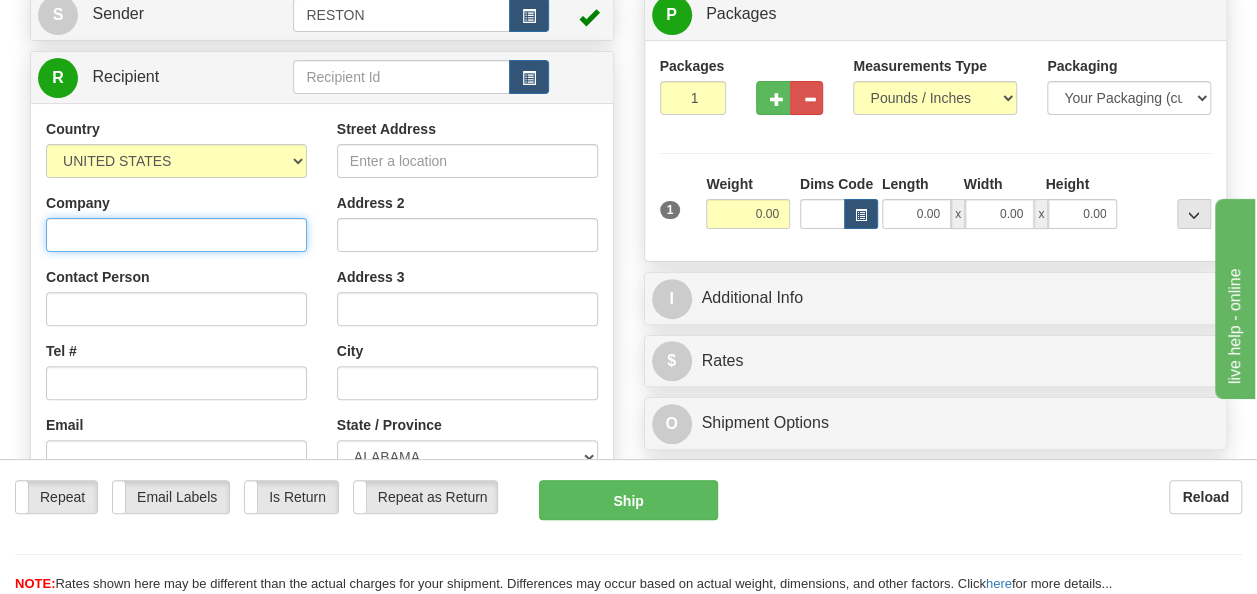 click on "Company" at bounding box center [176, 235] 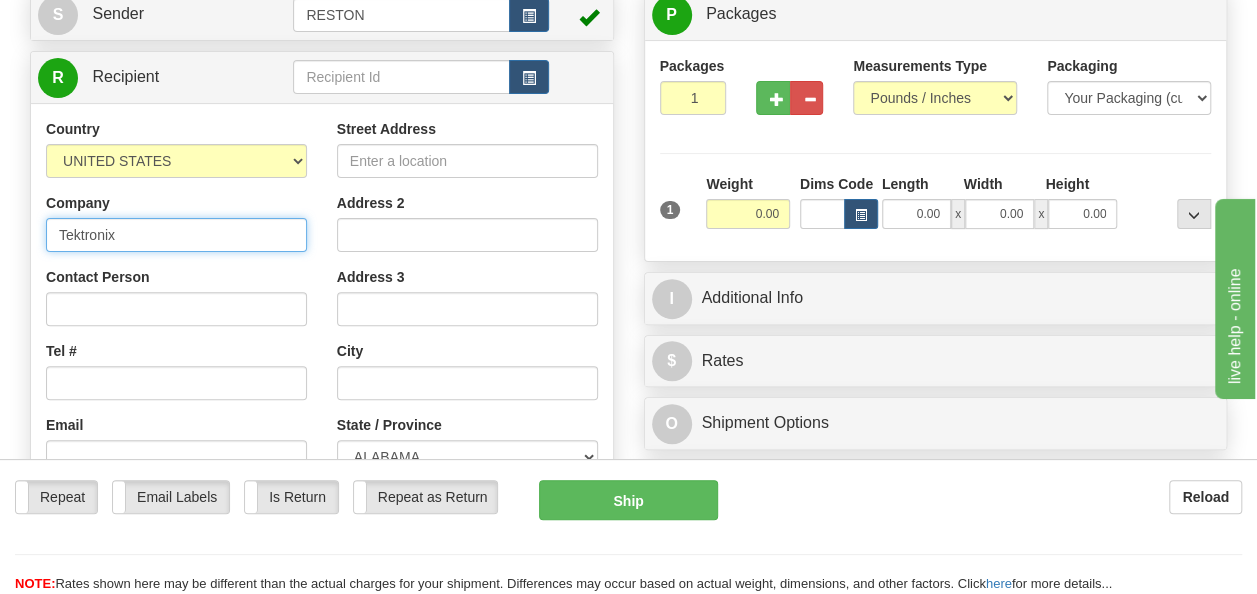 type on "Tektronix" 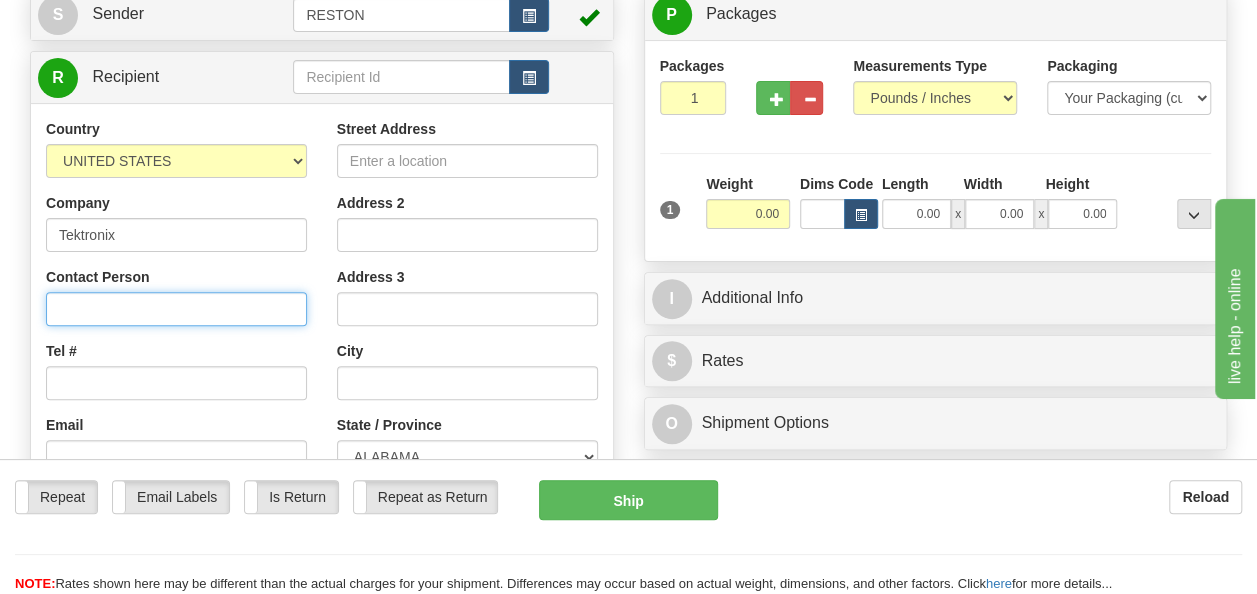 click on "Contact Person" at bounding box center [176, 309] 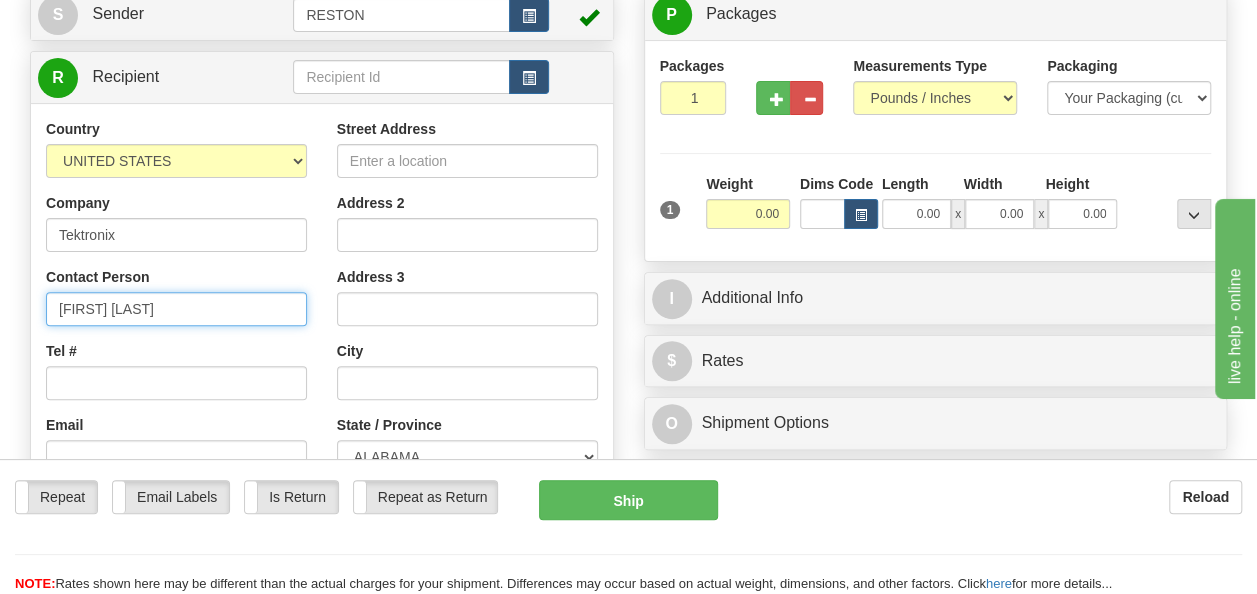type on "[FIRST] [LAST]" 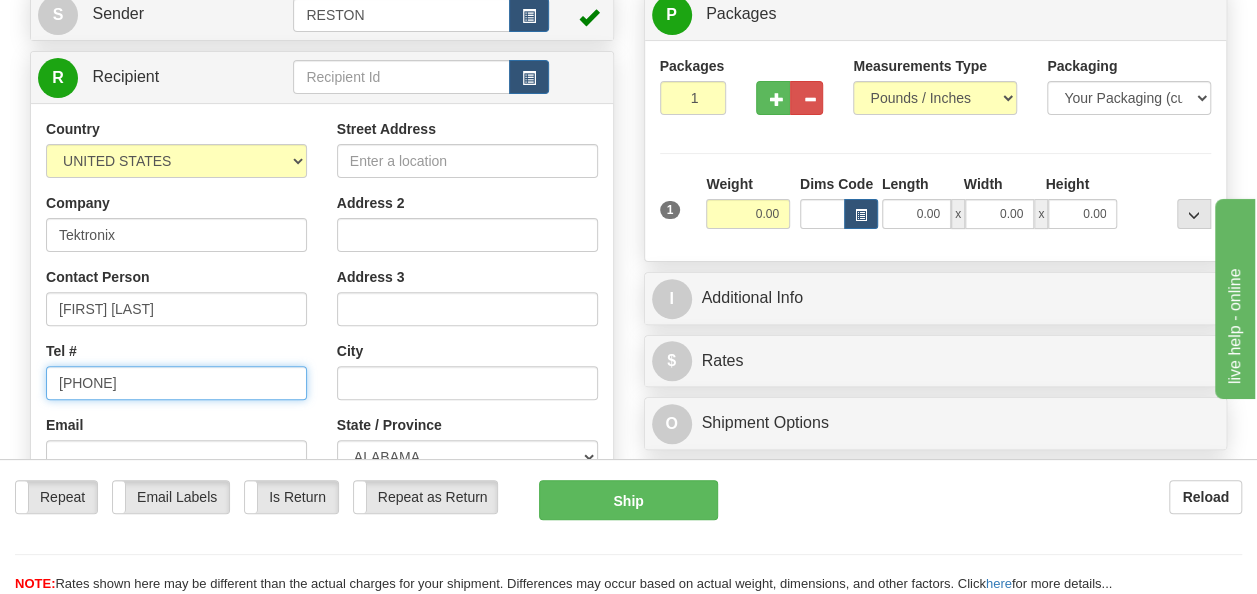scroll, scrollTop: 400, scrollLeft: 0, axis: vertical 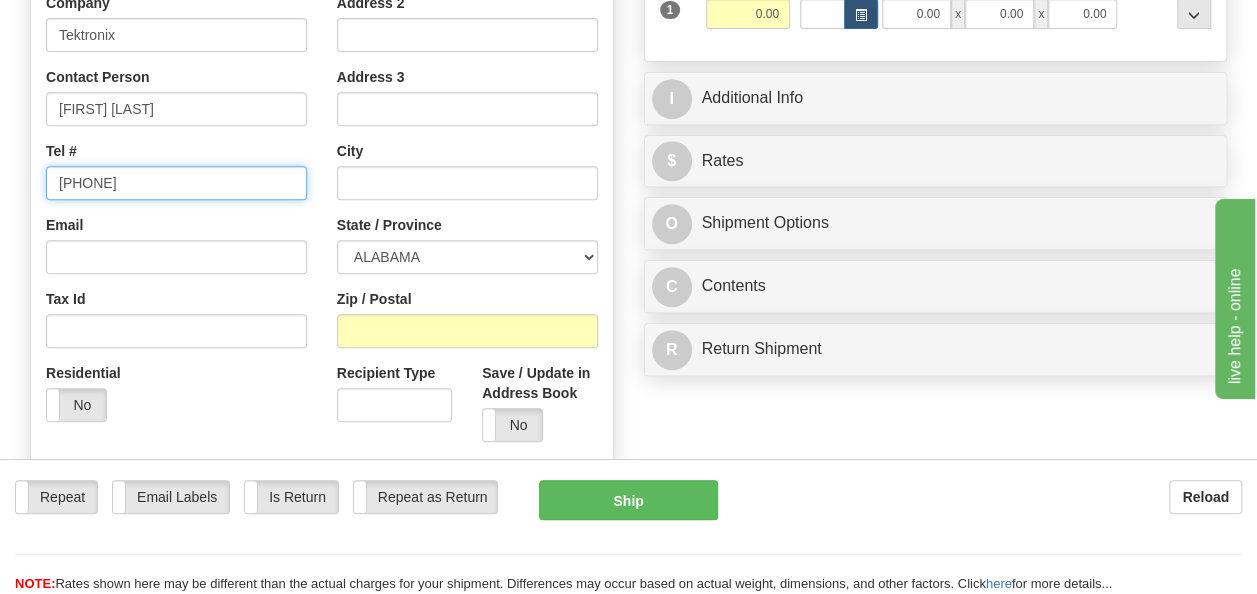 type on "[PHONE]" 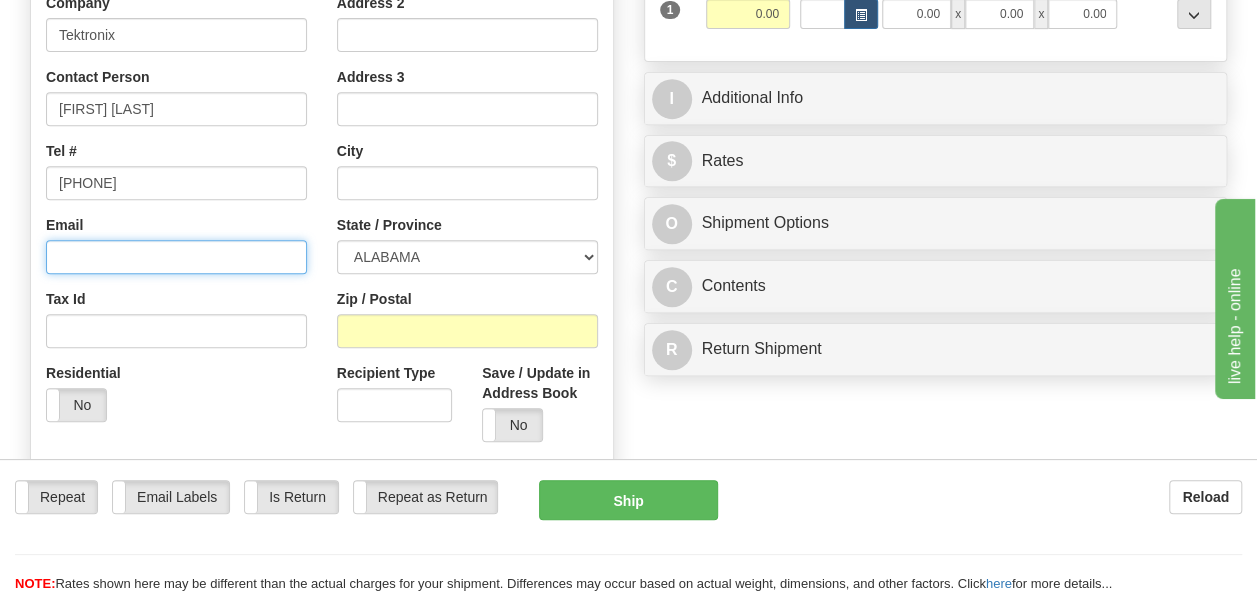 click on "Email" at bounding box center [176, 257] 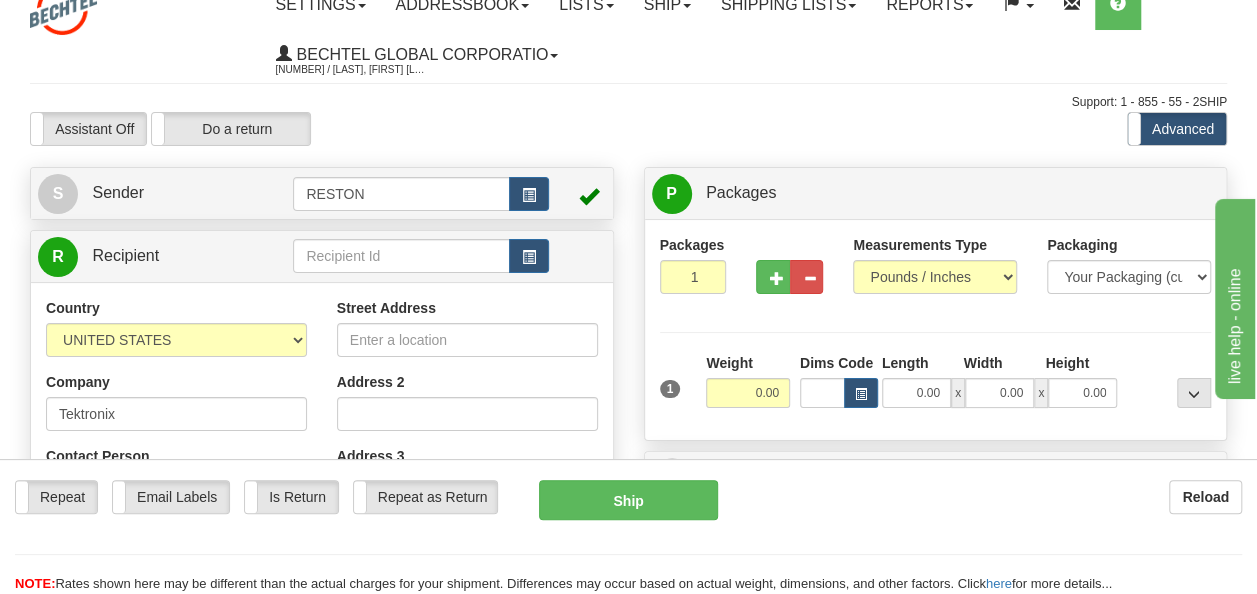 scroll, scrollTop: 0, scrollLeft: 0, axis: both 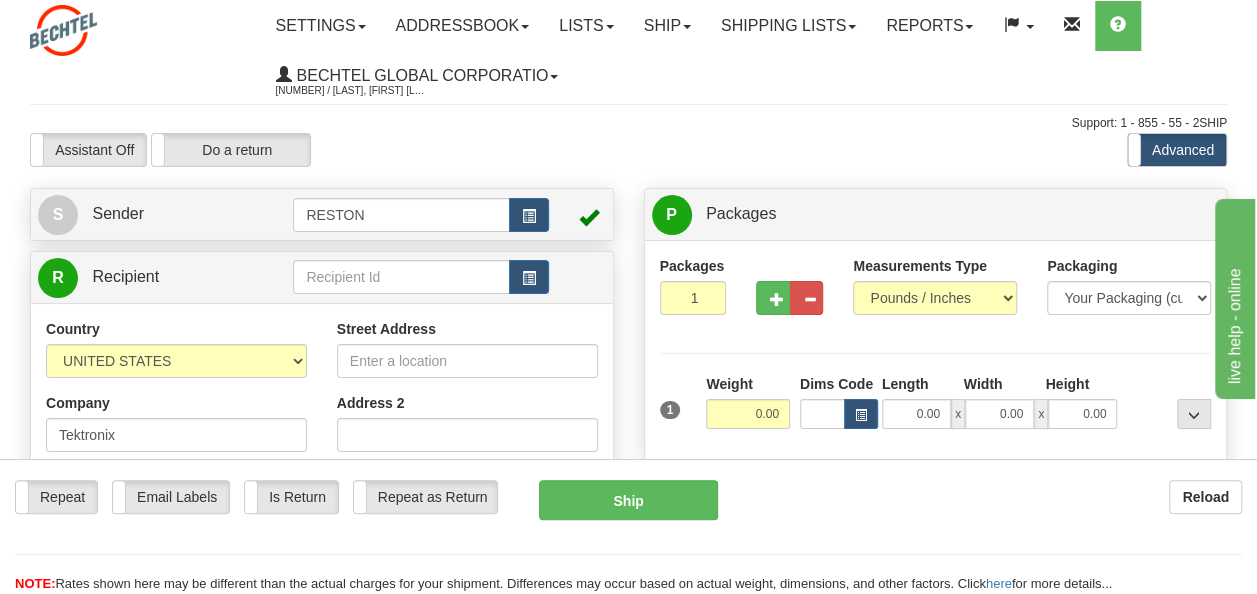 type on "[EMAIL]" 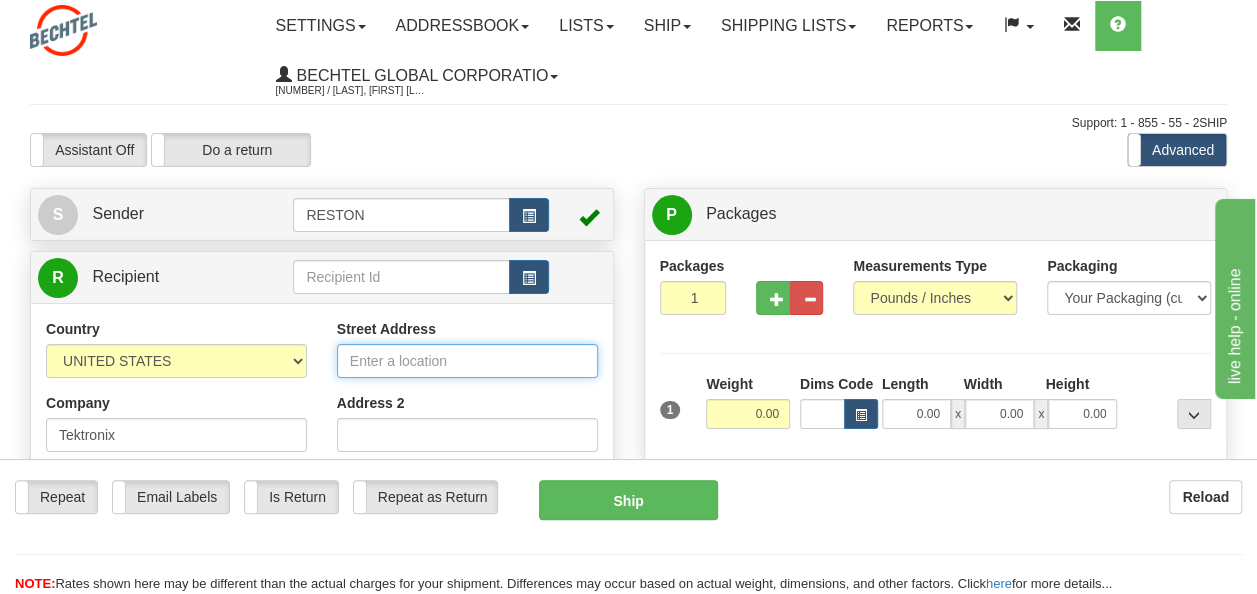 click on "Street Address" at bounding box center (467, 361) 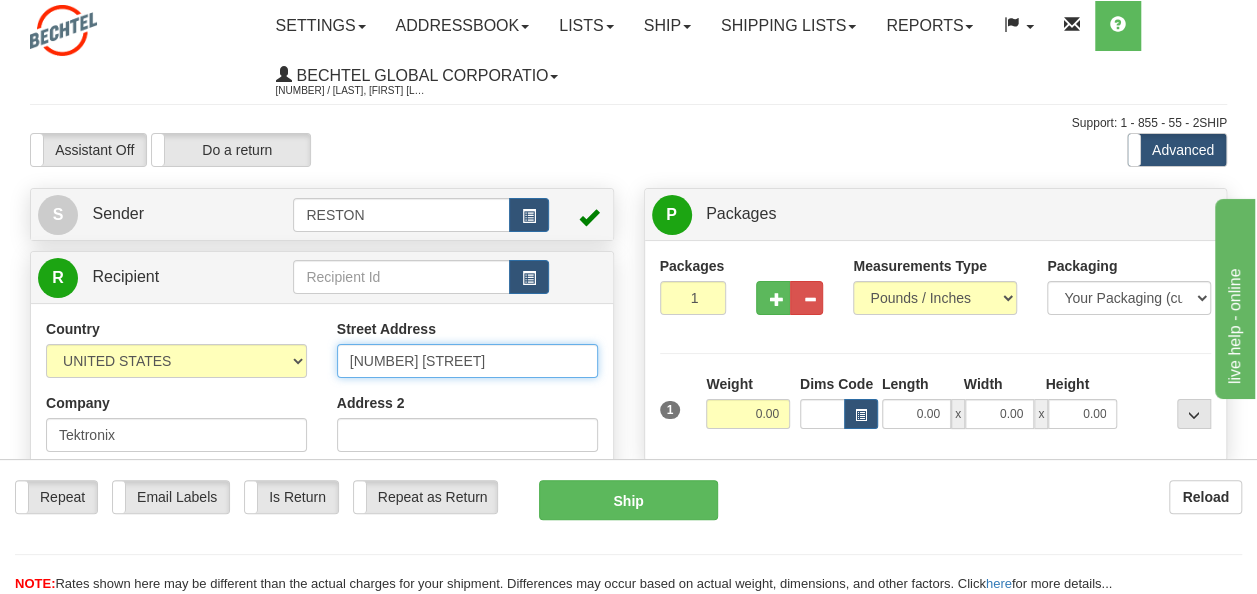 type on "[NUMBER] [STREET]" 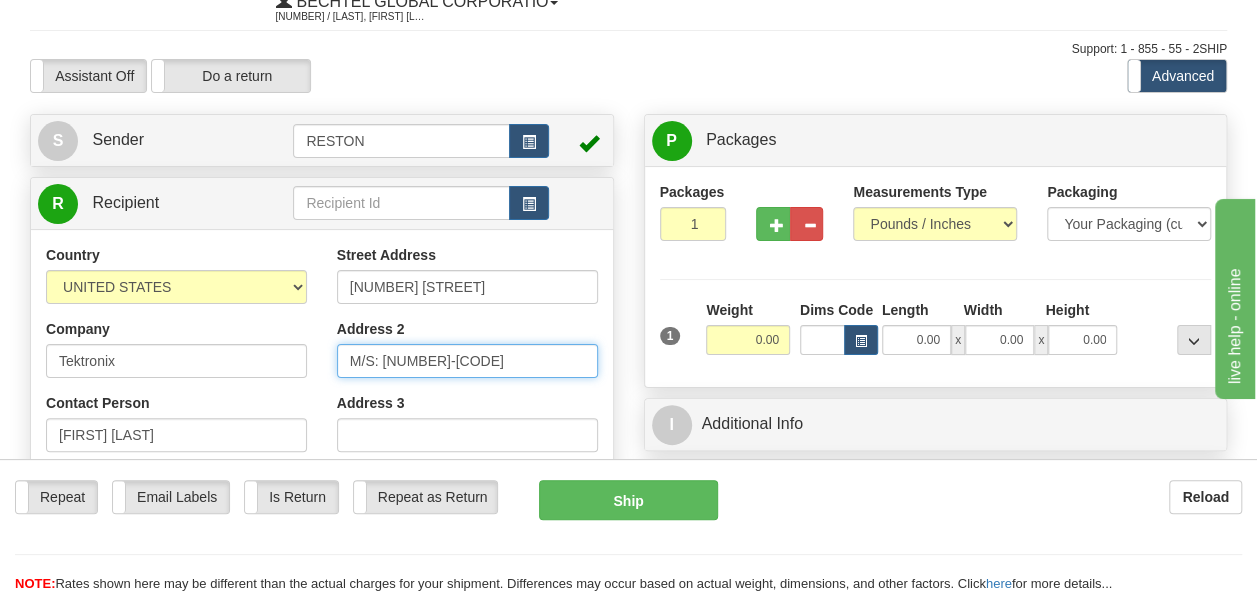 scroll, scrollTop: 300, scrollLeft: 0, axis: vertical 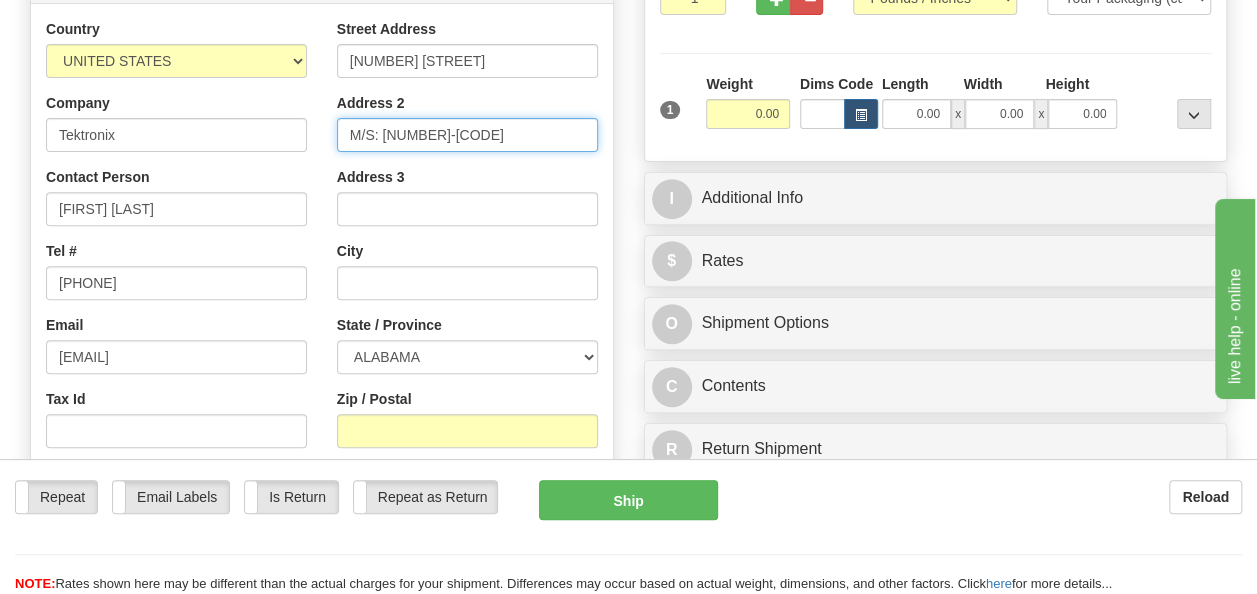 type on "M/S: [NUMBER]-[CODE]" 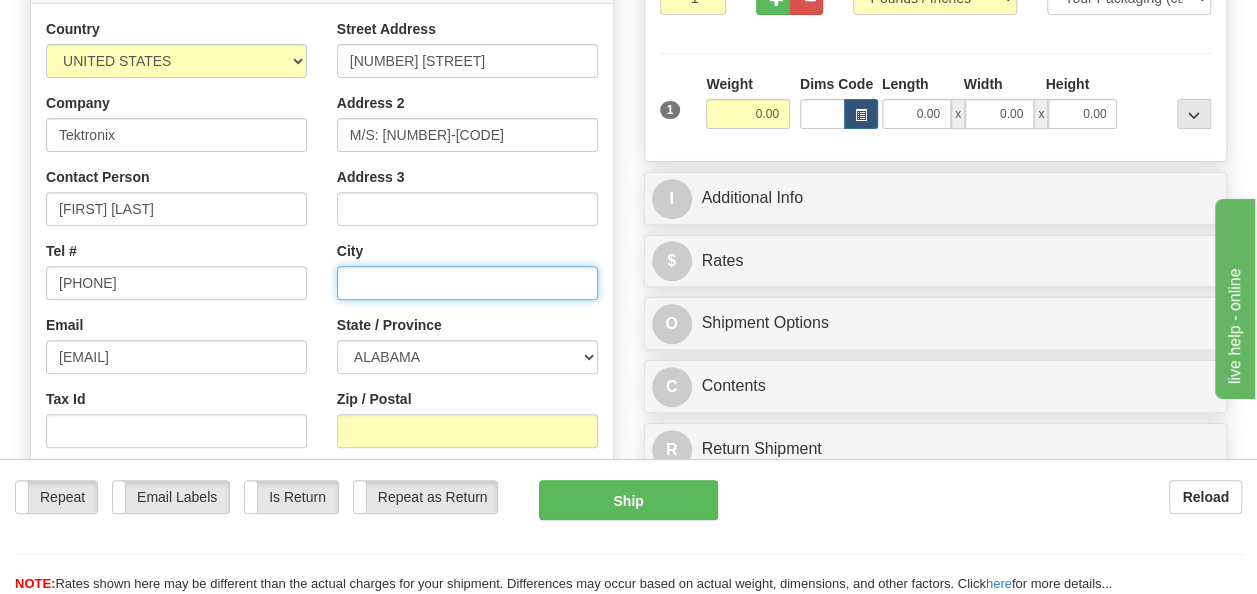 click at bounding box center [467, 283] 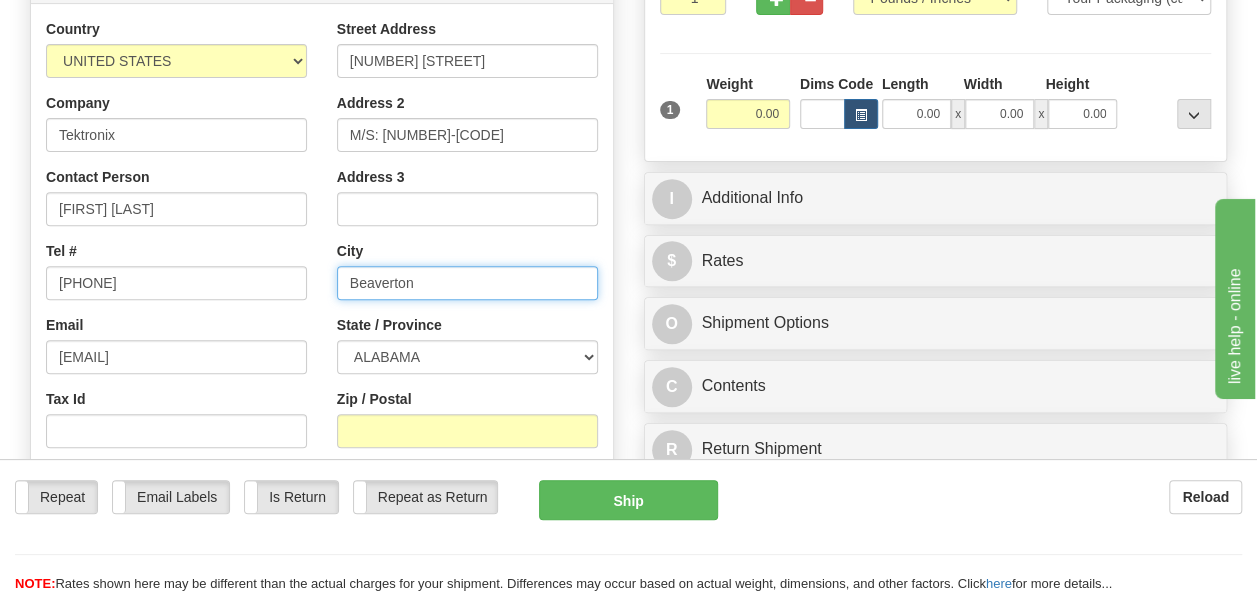 click on "Beaverton" at bounding box center [467, 283] 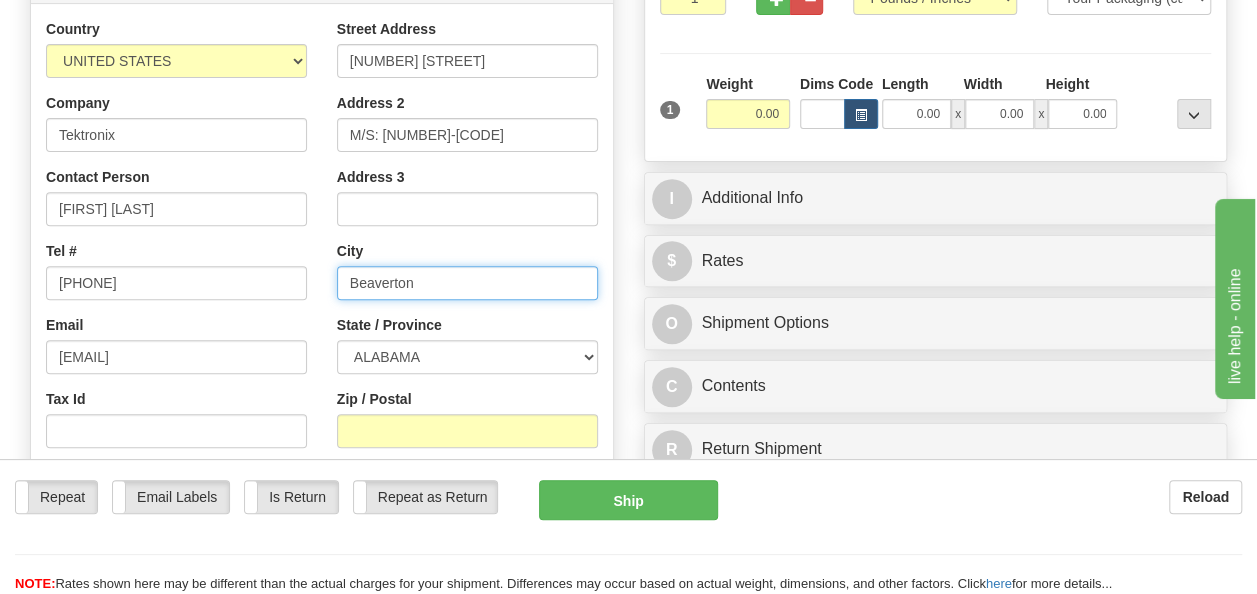 type on "Beaverton" 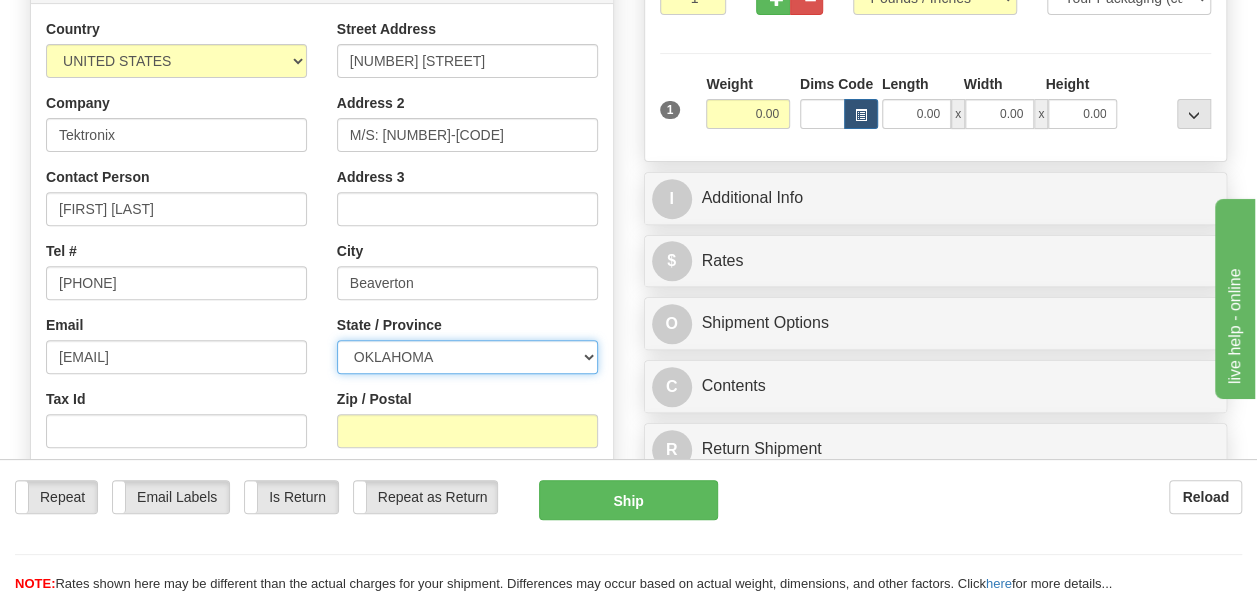 select on "OR" 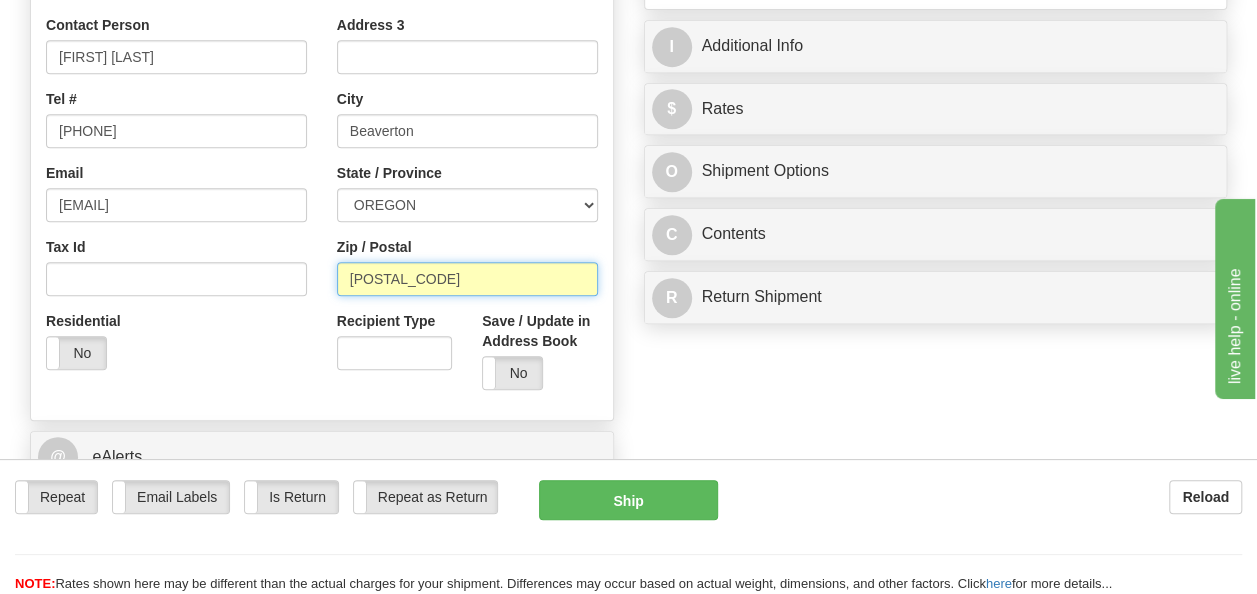 scroll, scrollTop: 600, scrollLeft: 0, axis: vertical 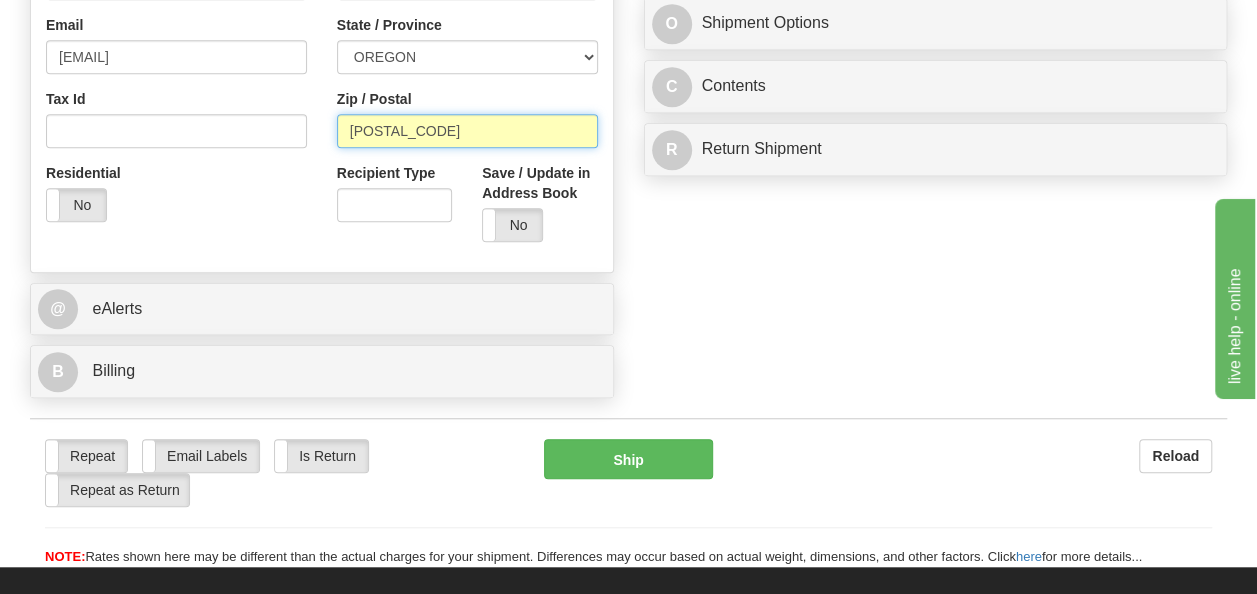type on "[POSTAL_CODE]" 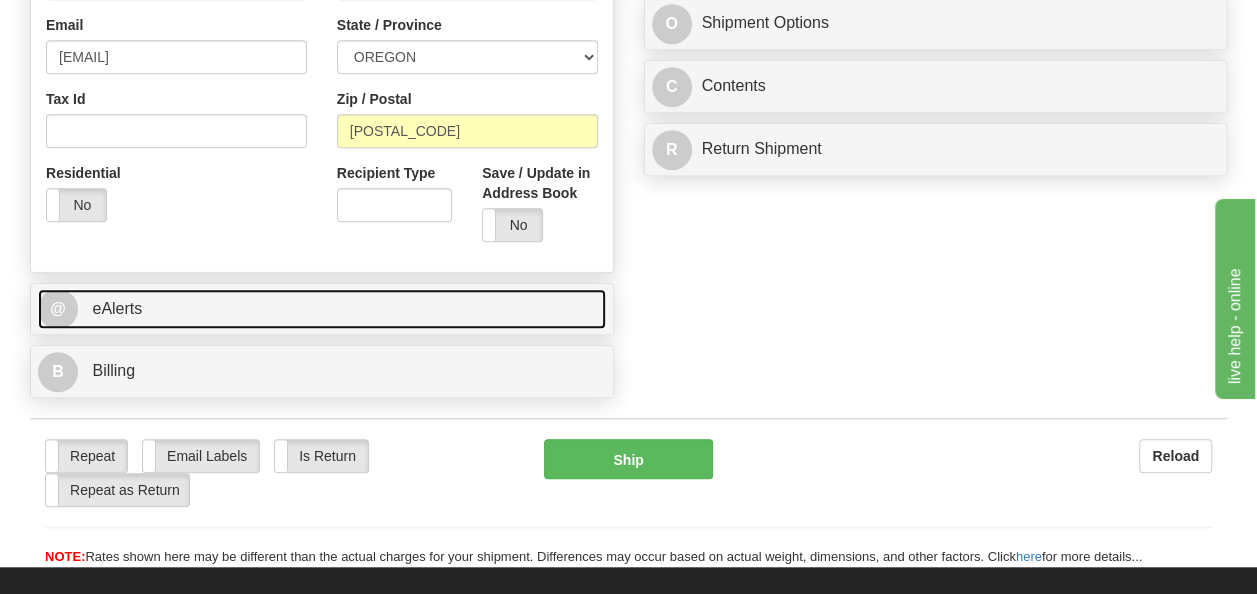 click on "@
eAlerts" at bounding box center [322, 309] 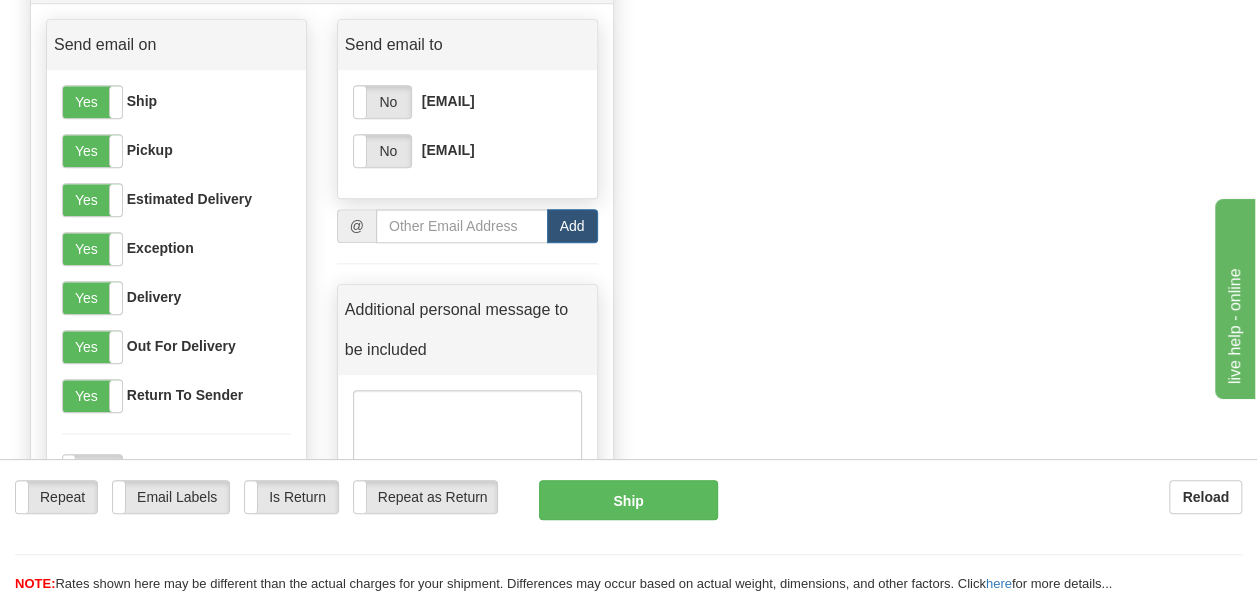 scroll, scrollTop: 900, scrollLeft: 0, axis: vertical 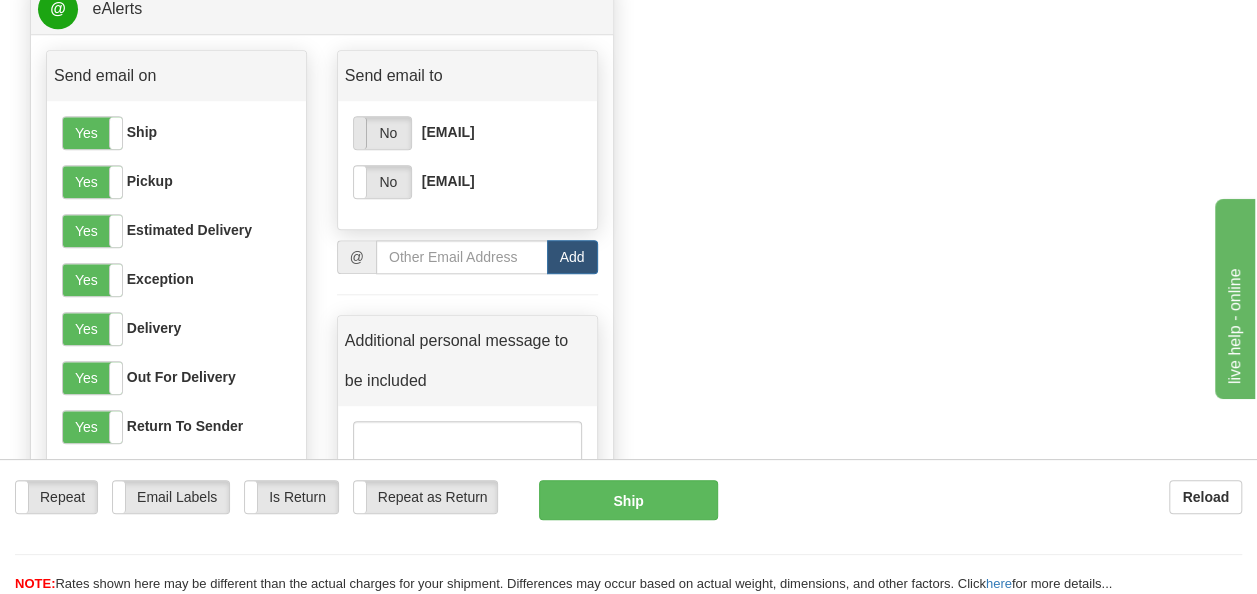 click at bounding box center [354, 133] 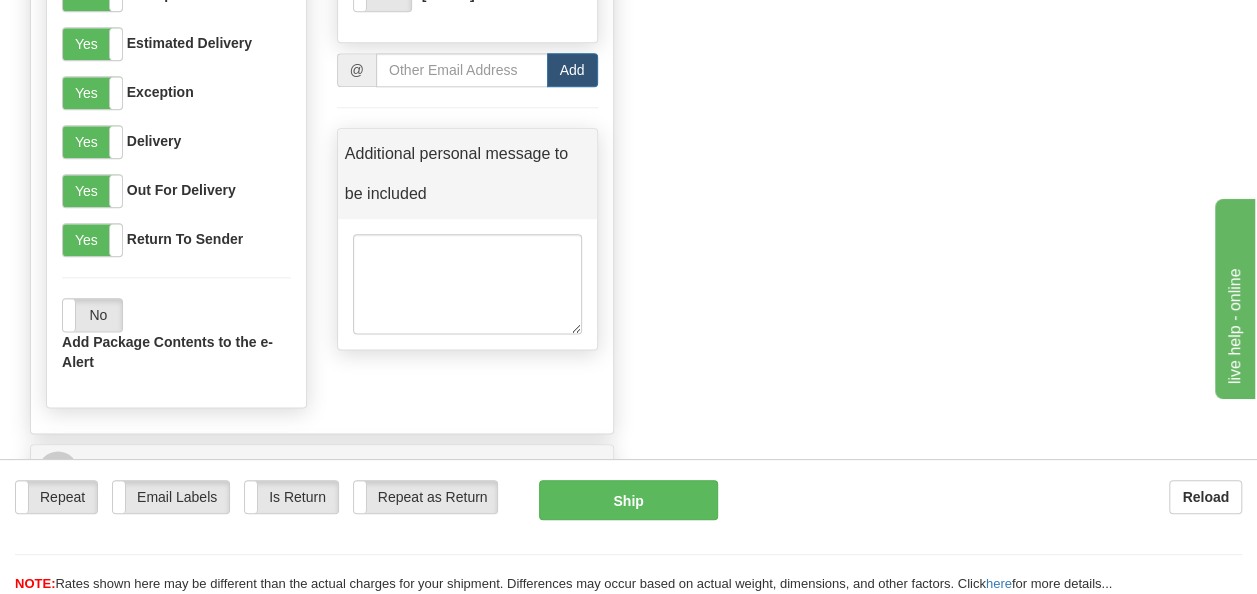 scroll, scrollTop: 1200, scrollLeft: 0, axis: vertical 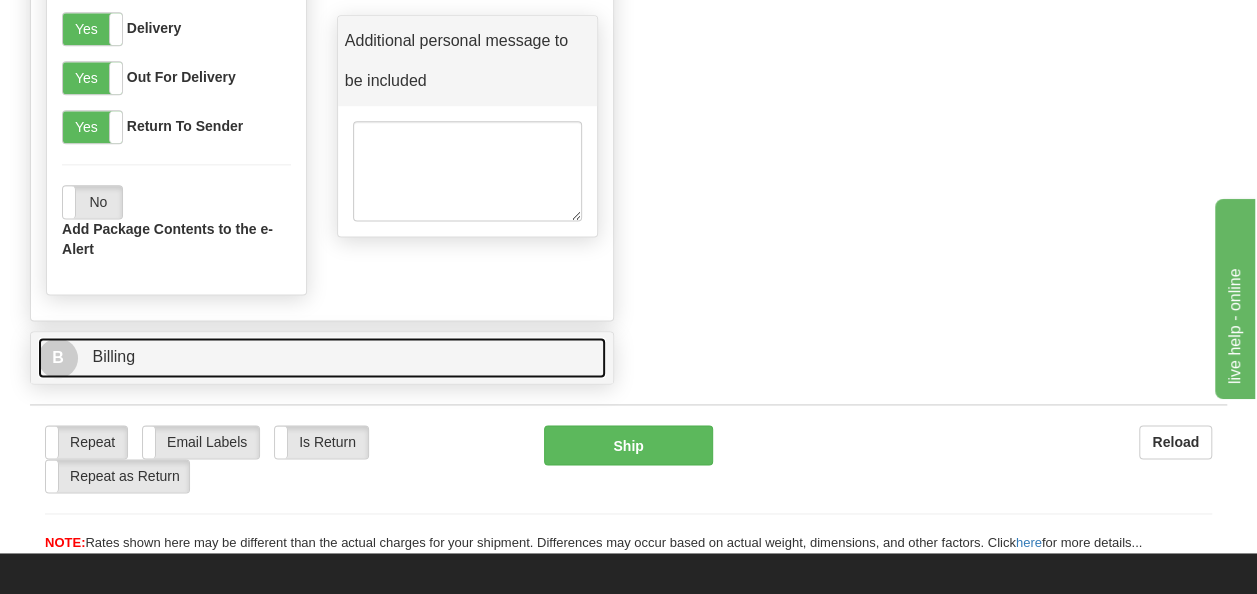 click on "B
Billing" at bounding box center (322, 357) 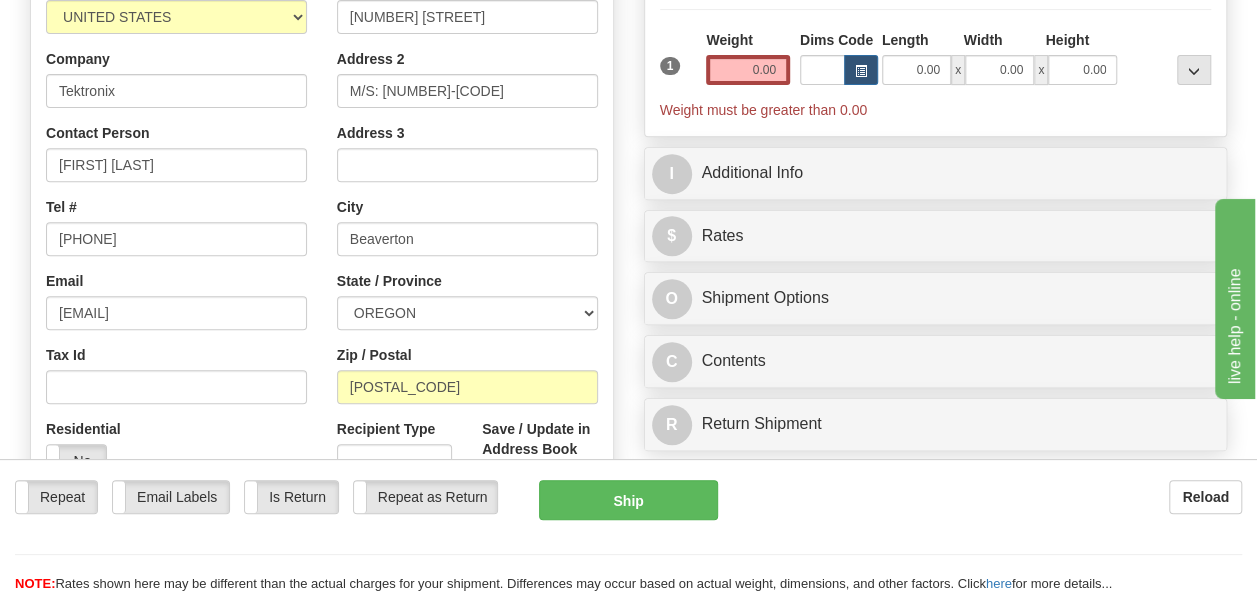 scroll, scrollTop: 0, scrollLeft: 0, axis: both 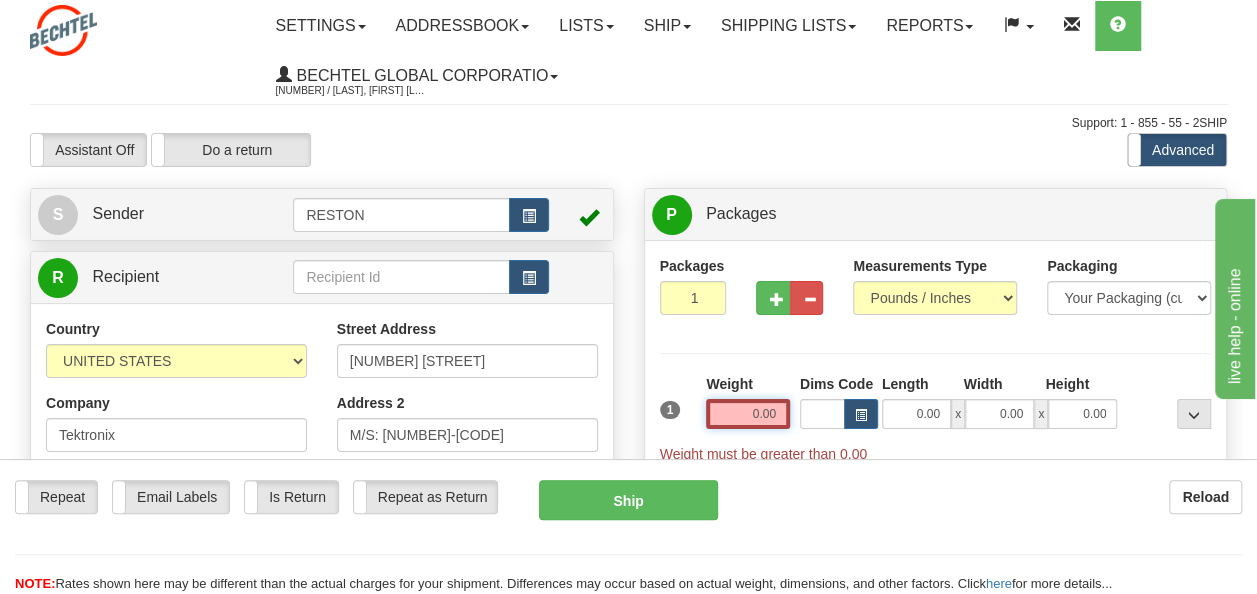 click on "0.00" at bounding box center (748, 414) 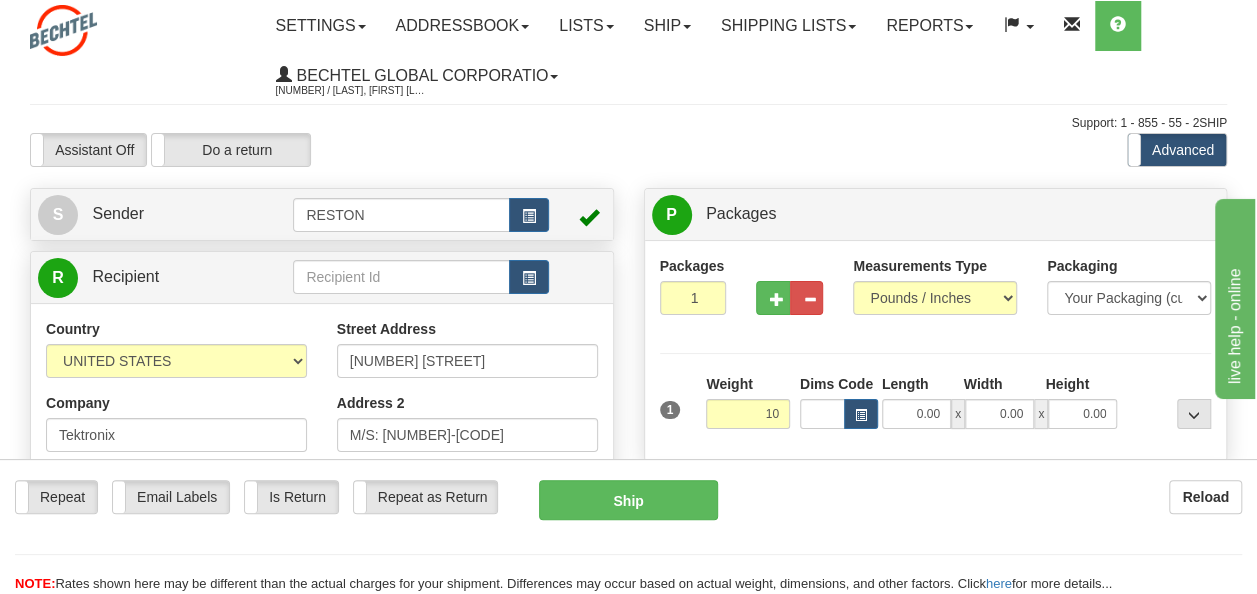 type on "10.00" 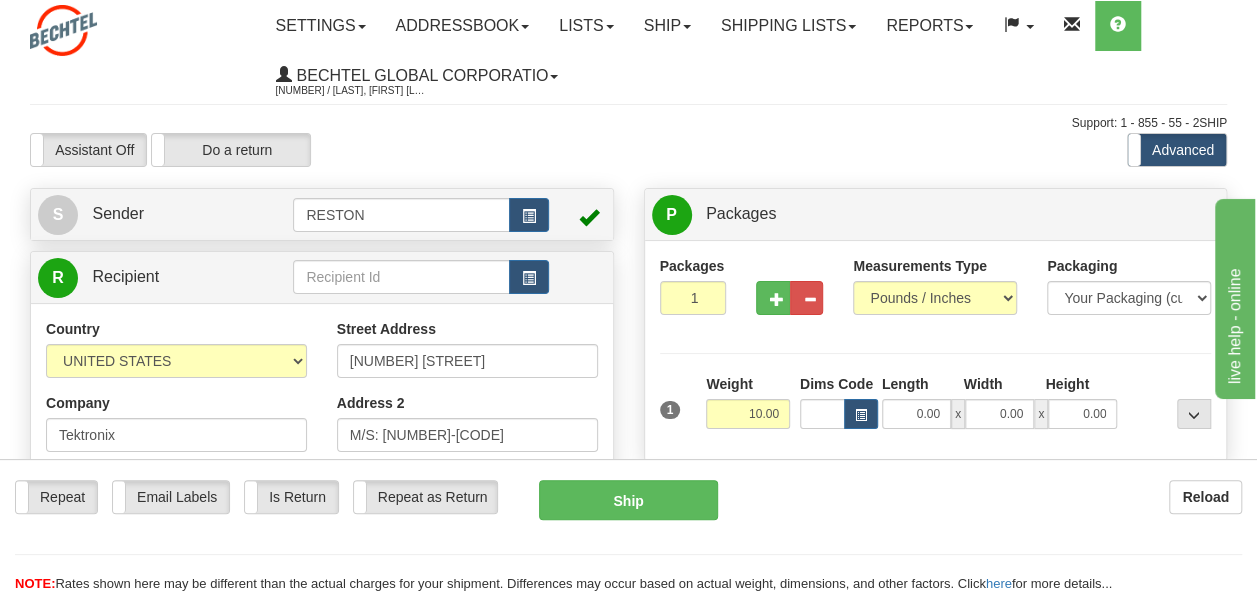 click on "Packages                                              1
1
Measurements Type" at bounding box center [936, 350] 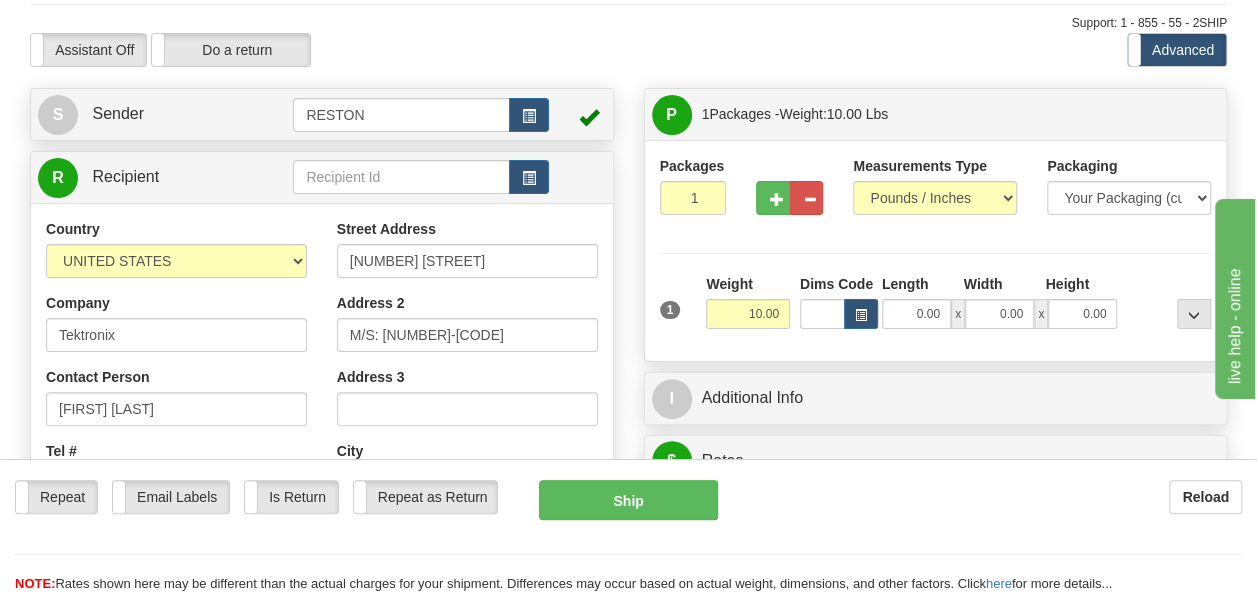 scroll, scrollTop: 200, scrollLeft: 0, axis: vertical 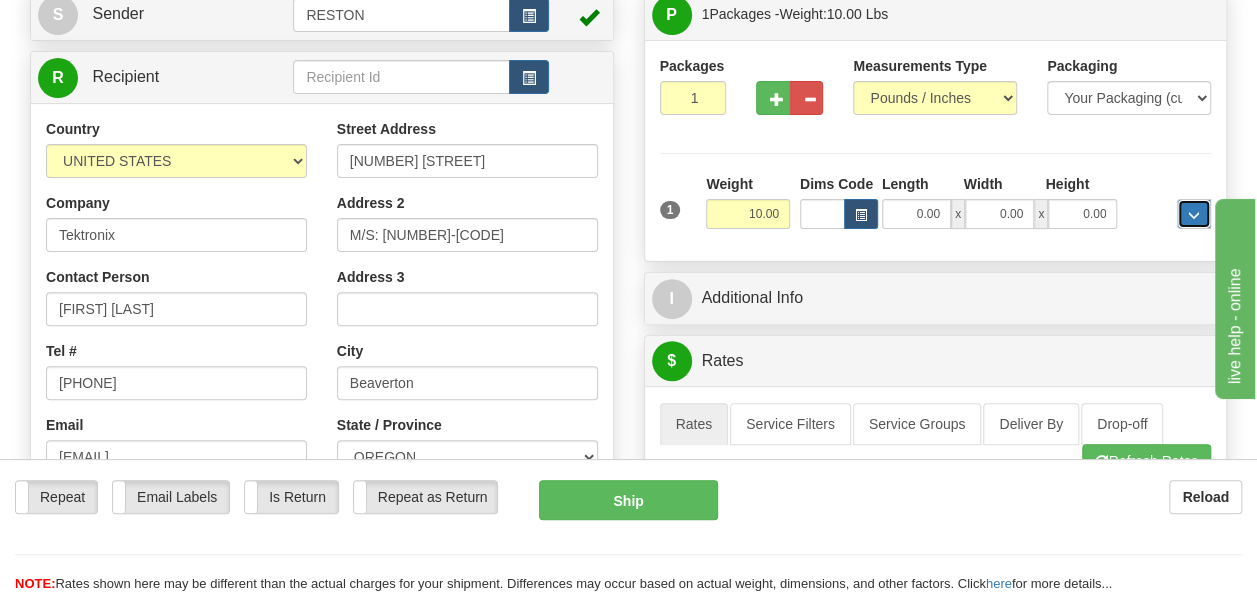 click at bounding box center (1194, 214) 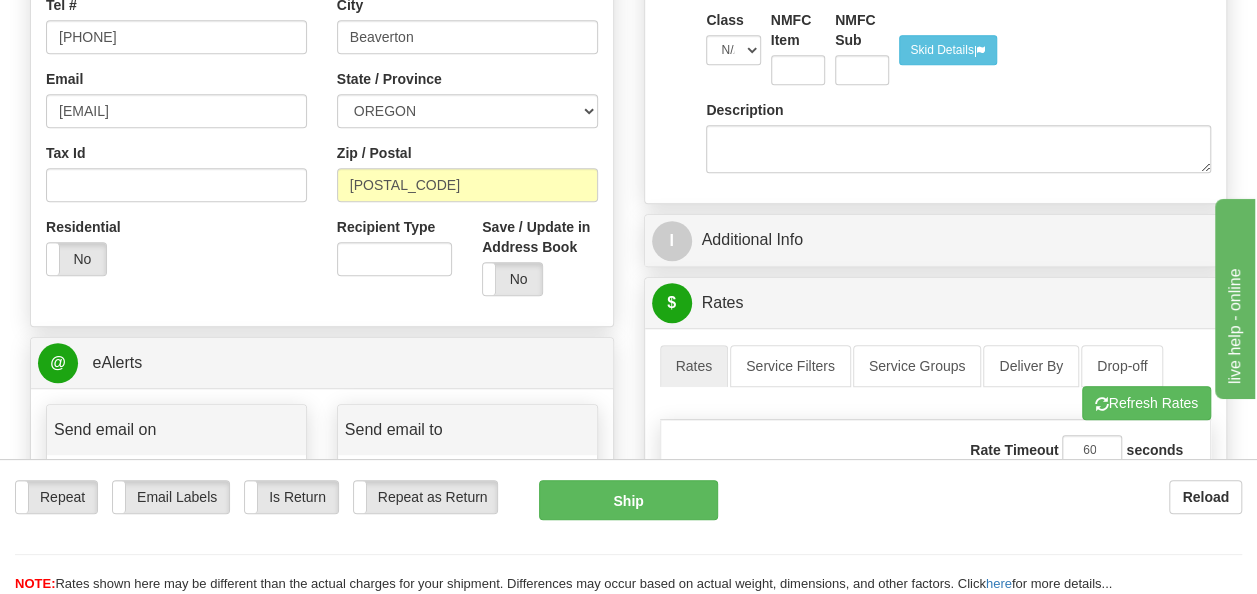 scroll, scrollTop: 600, scrollLeft: 0, axis: vertical 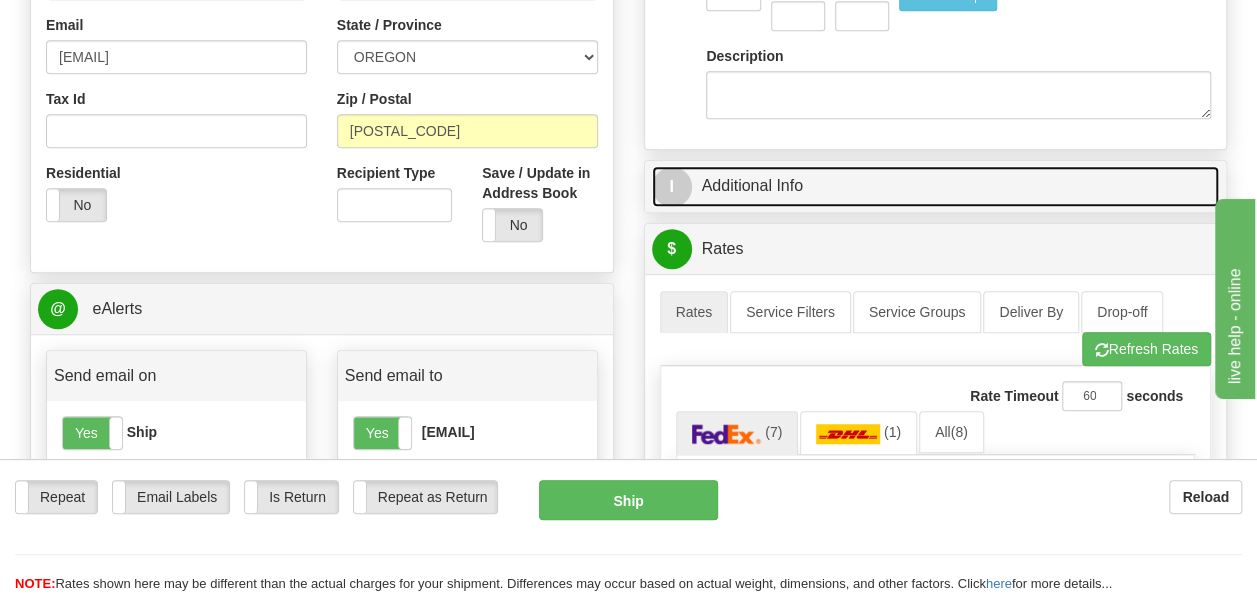click on "I Additional Info" at bounding box center [936, 186] 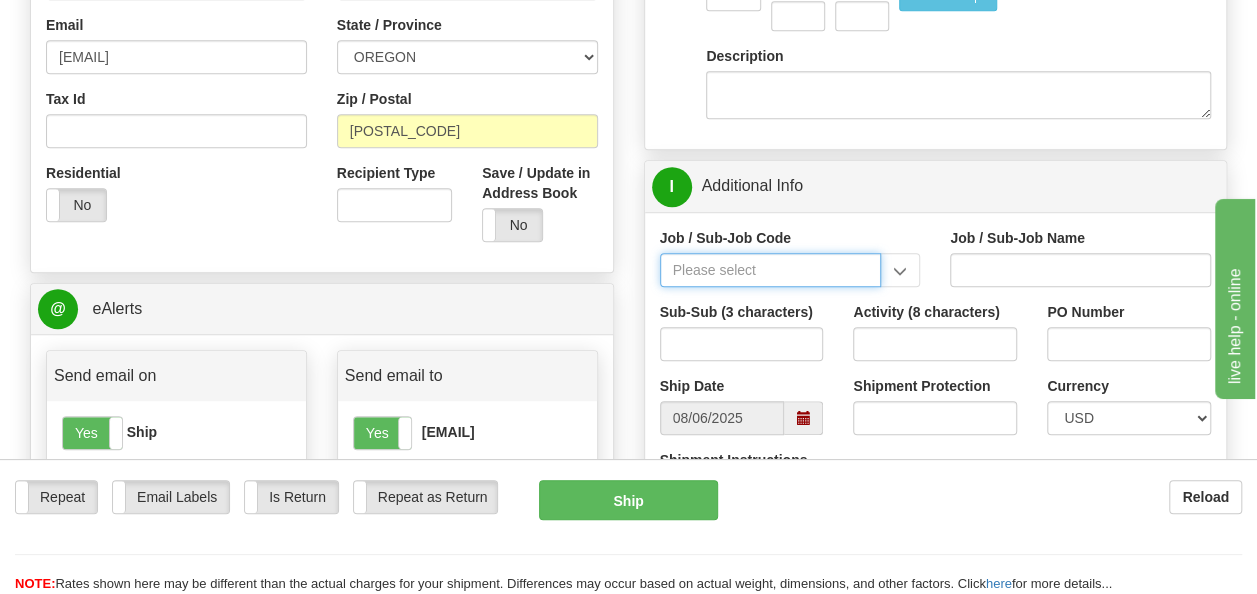 click on "Job / Sub-Job Code" at bounding box center [771, 270] 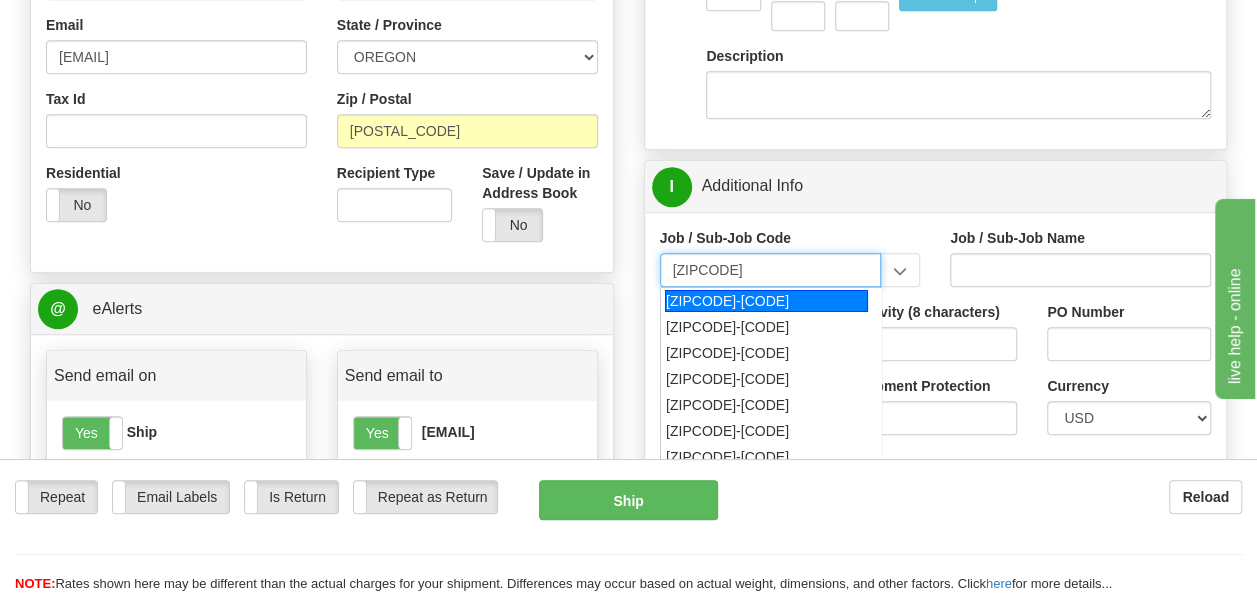 type on "[ZIPCODE]-[CODE]" 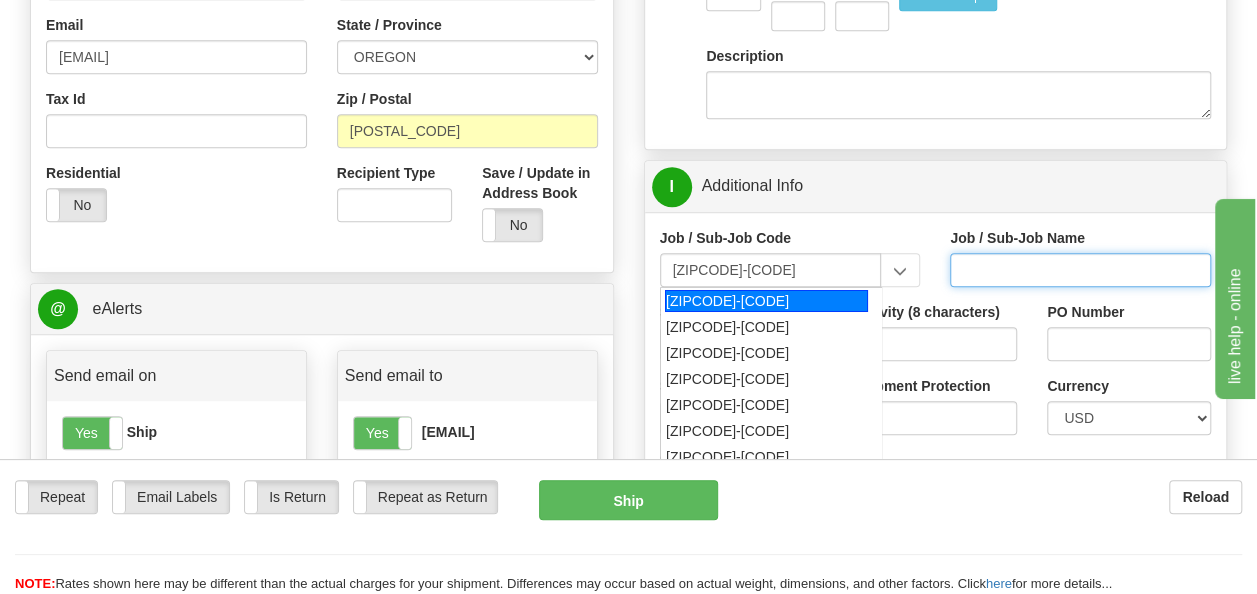 type on "COPPERTON SOLAR PROJECT - HOME OFFICE NEW DELHI -" 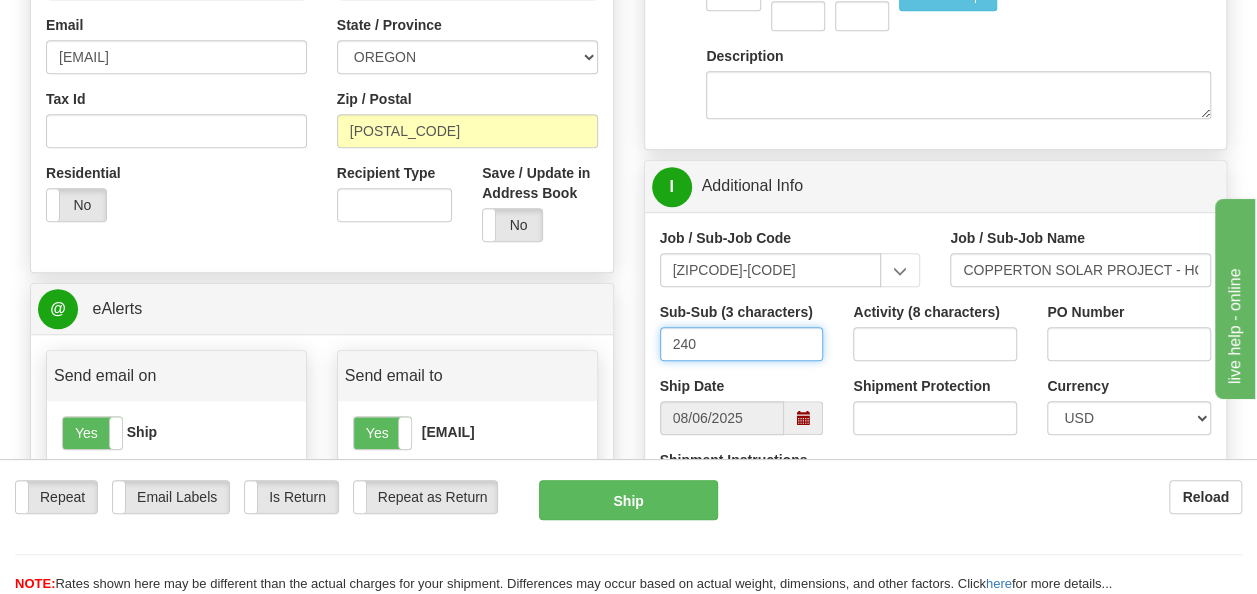 type on "240" 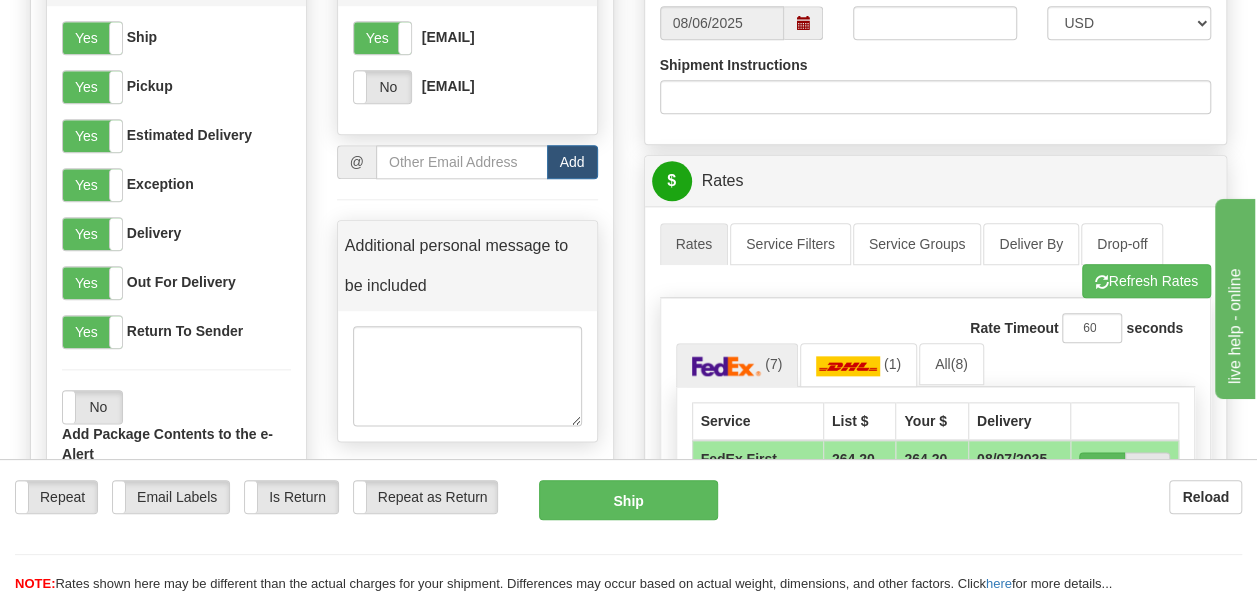 scroll, scrollTop: 1100, scrollLeft: 0, axis: vertical 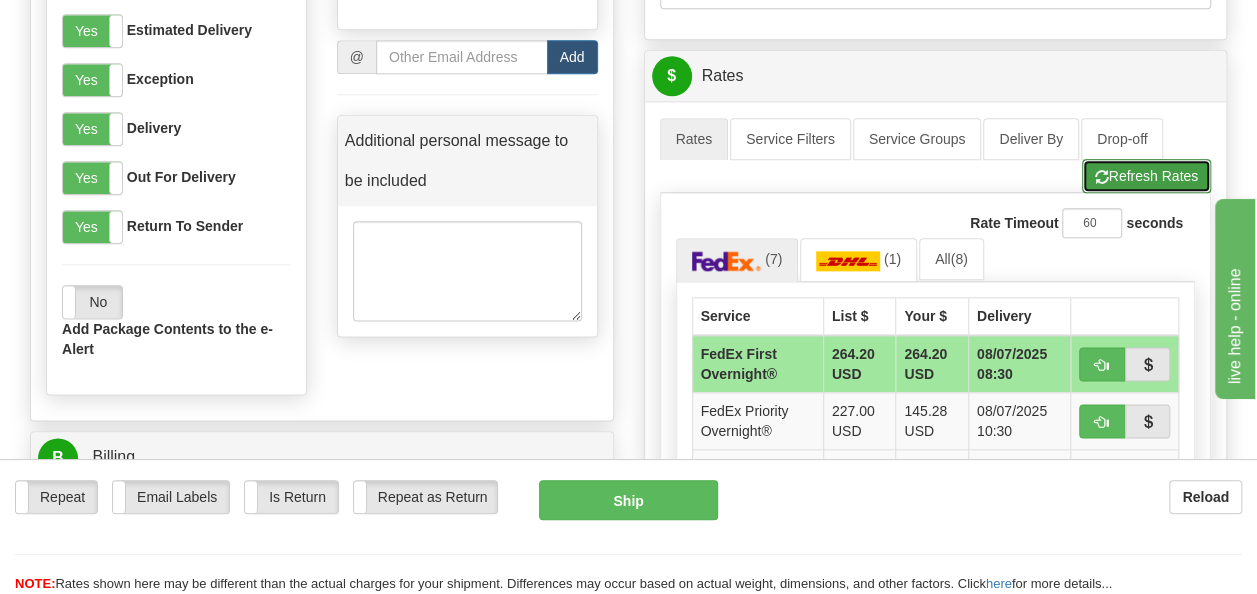 click on "Refresh Rates" at bounding box center (1146, 176) 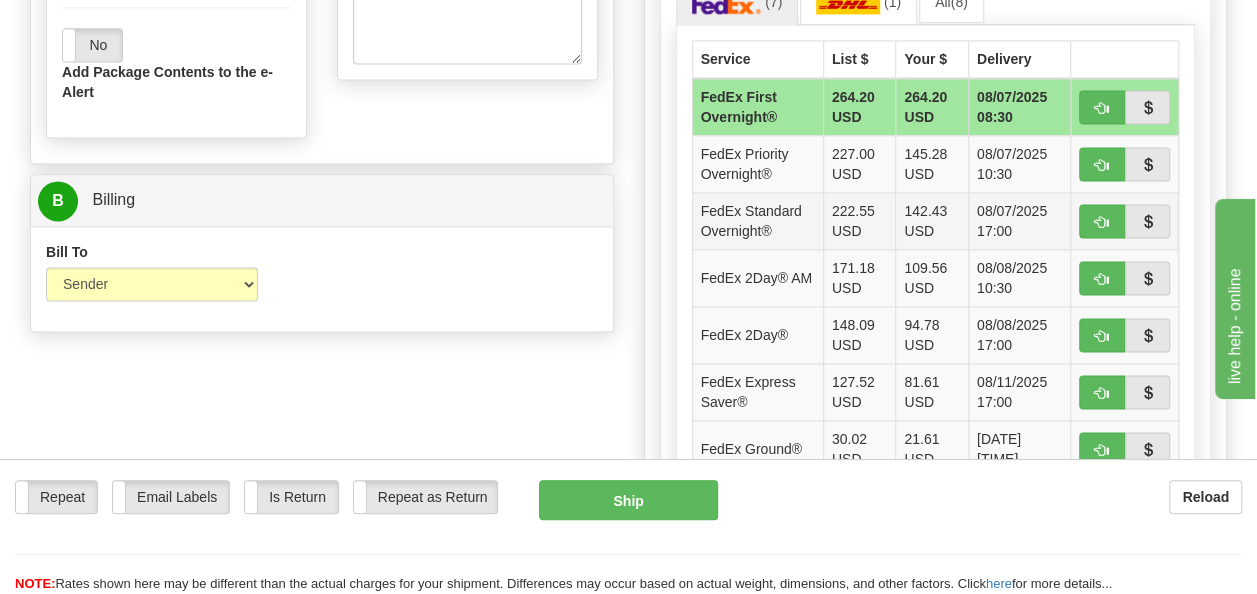 scroll, scrollTop: 1400, scrollLeft: 0, axis: vertical 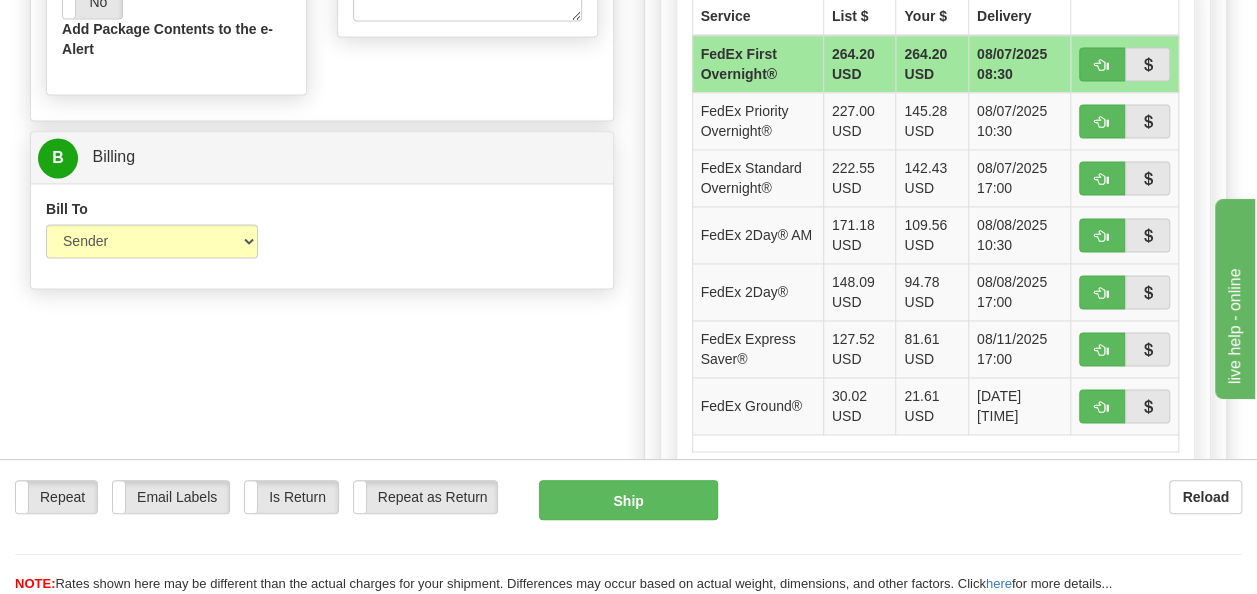 click on "Reload" at bounding box center (995, 497) 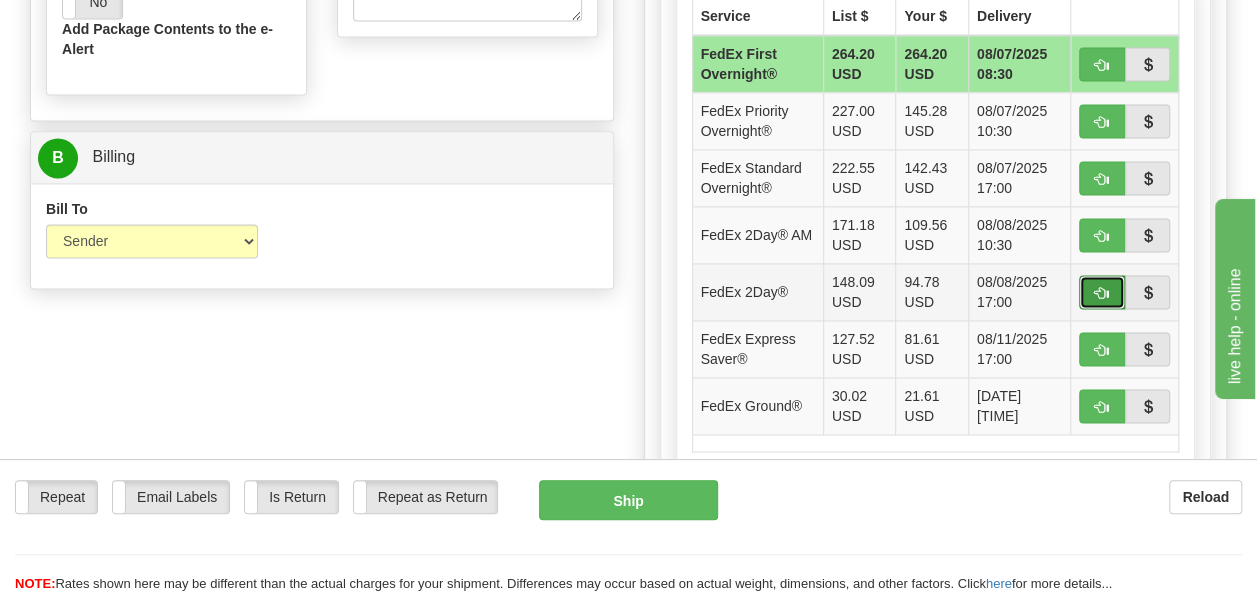 click at bounding box center (1102, 293) 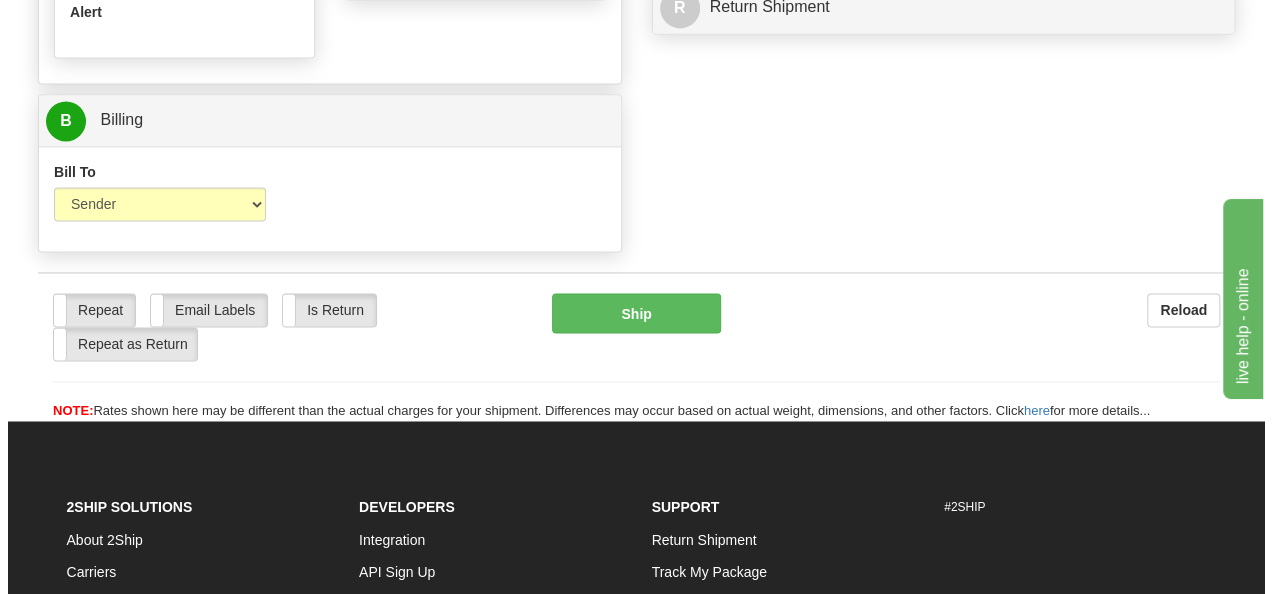 scroll, scrollTop: 1600, scrollLeft: 0, axis: vertical 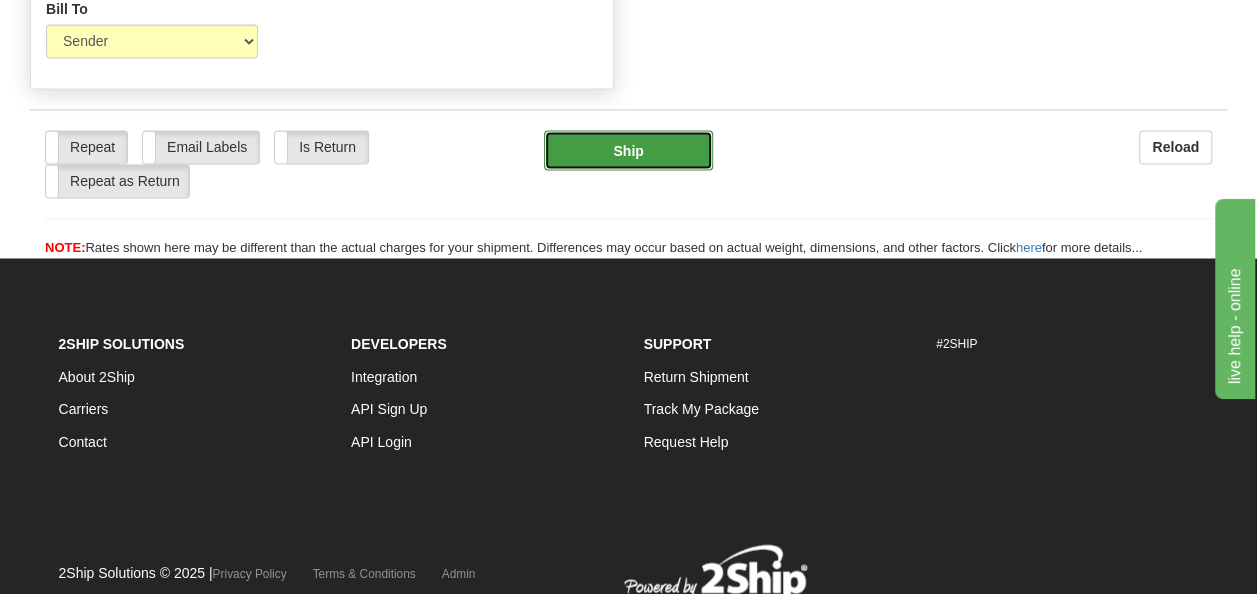 click on "Ship" at bounding box center (629, 150) 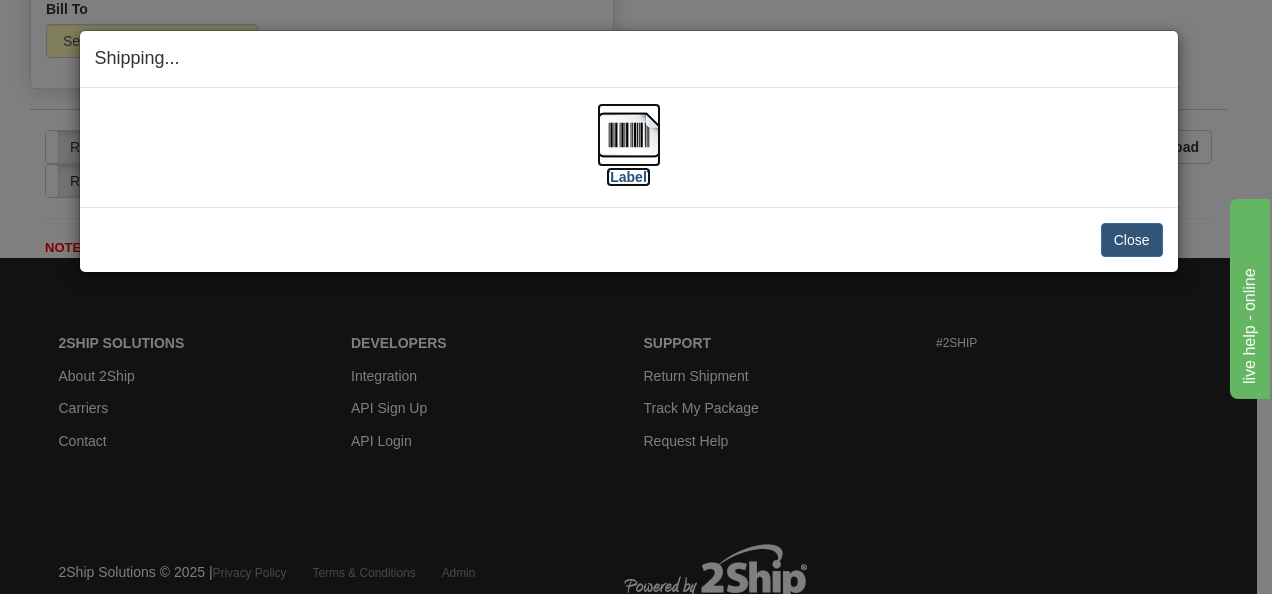 click on "[Label]" at bounding box center [629, 177] 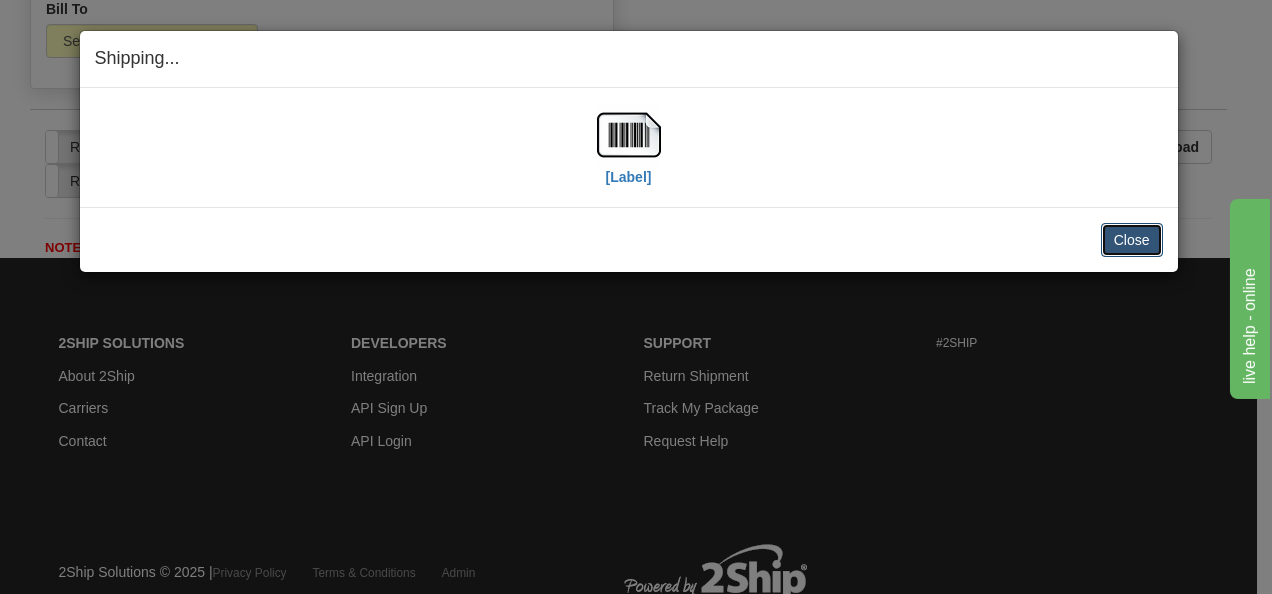 click on "Close" at bounding box center (1132, 240) 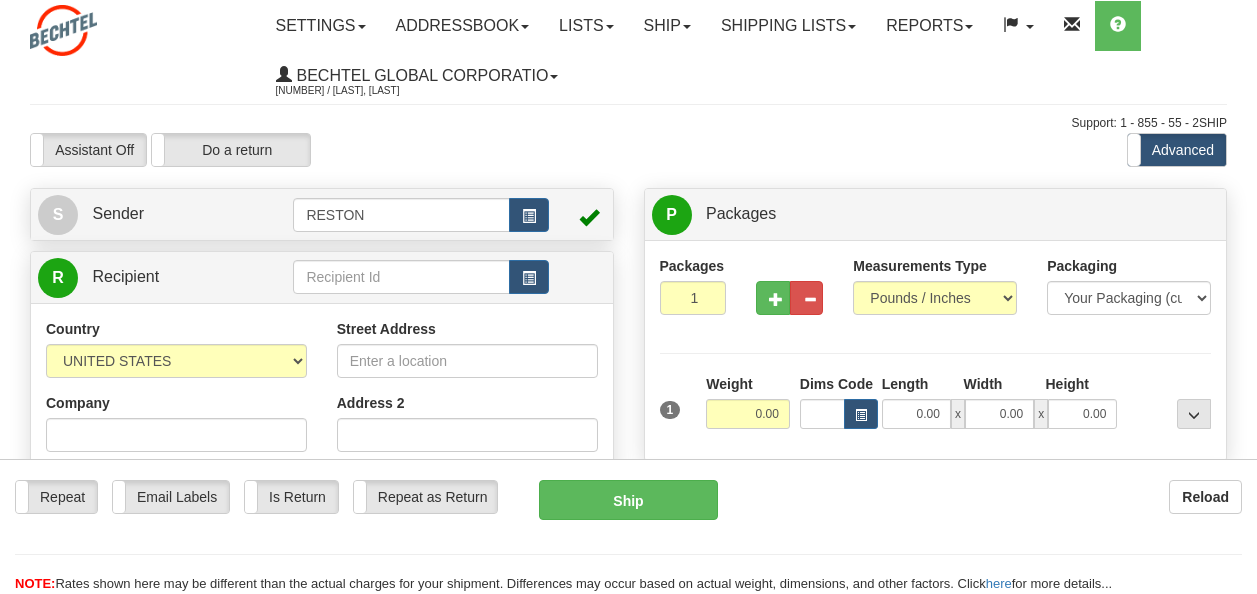 scroll, scrollTop: 0, scrollLeft: 0, axis: both 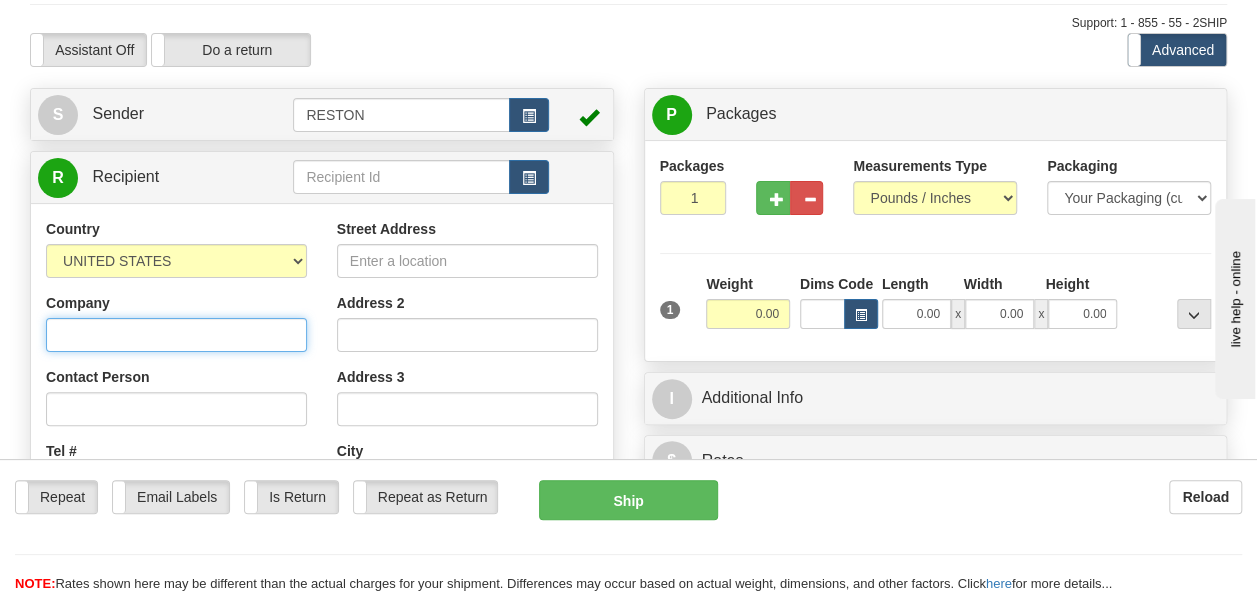 click on "Company" at bounding box center (176, 335) 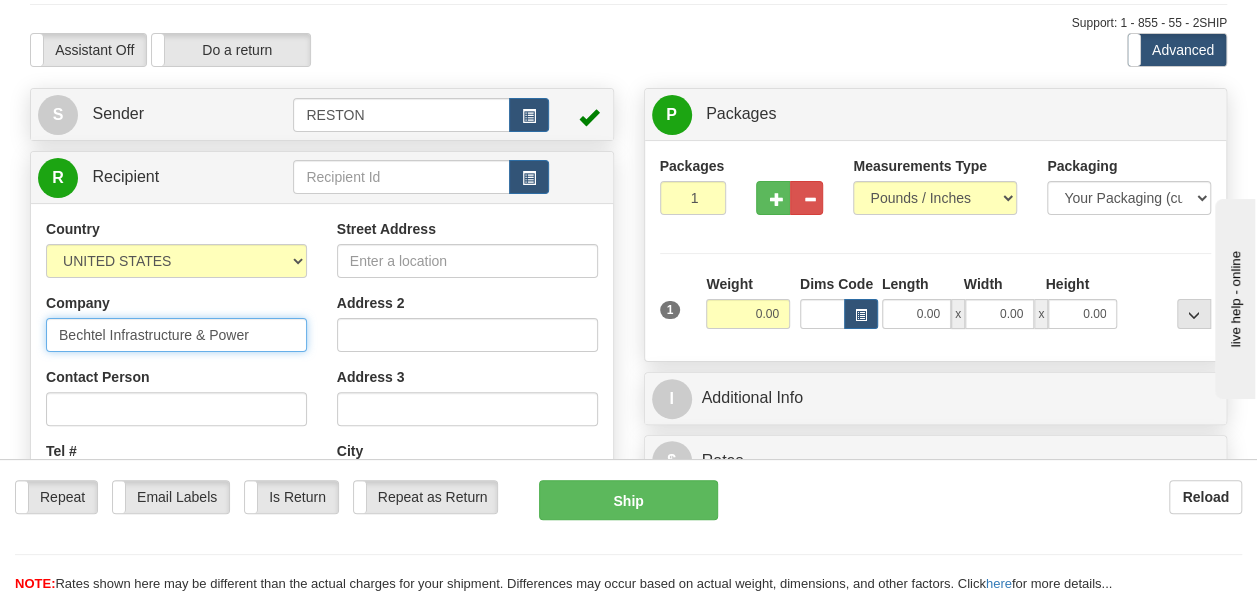 type on "Bechtel Infrastructure & Power" 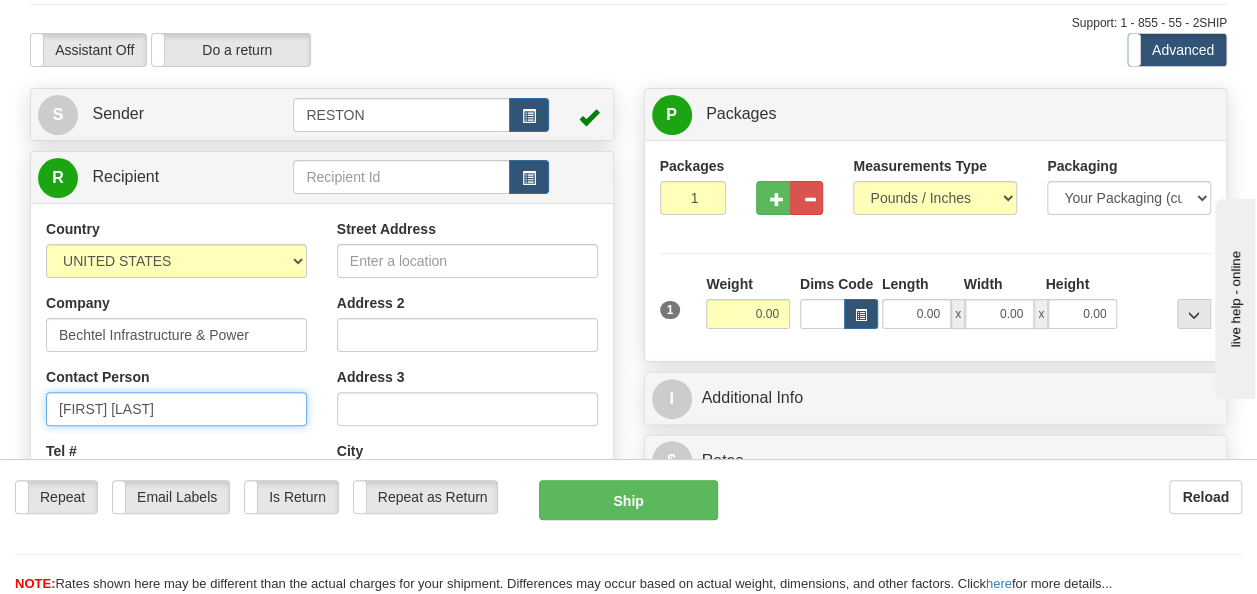 scroll, scrollTop: 400, scrollLeft: 0, axis: vertical 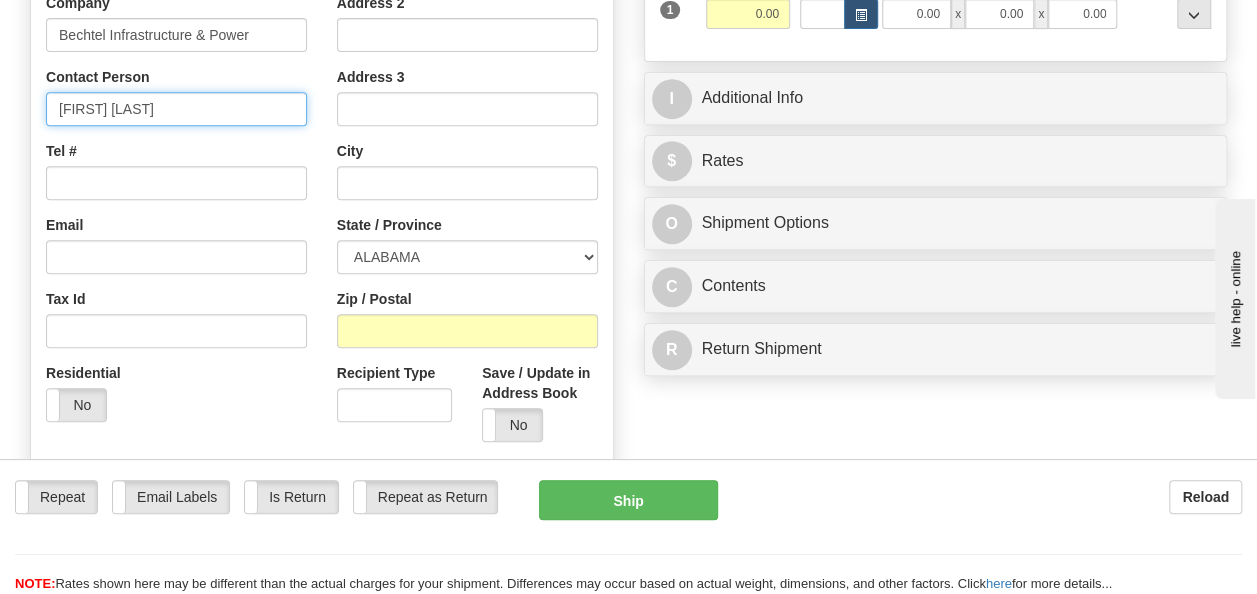 type on "Mark Byrne" 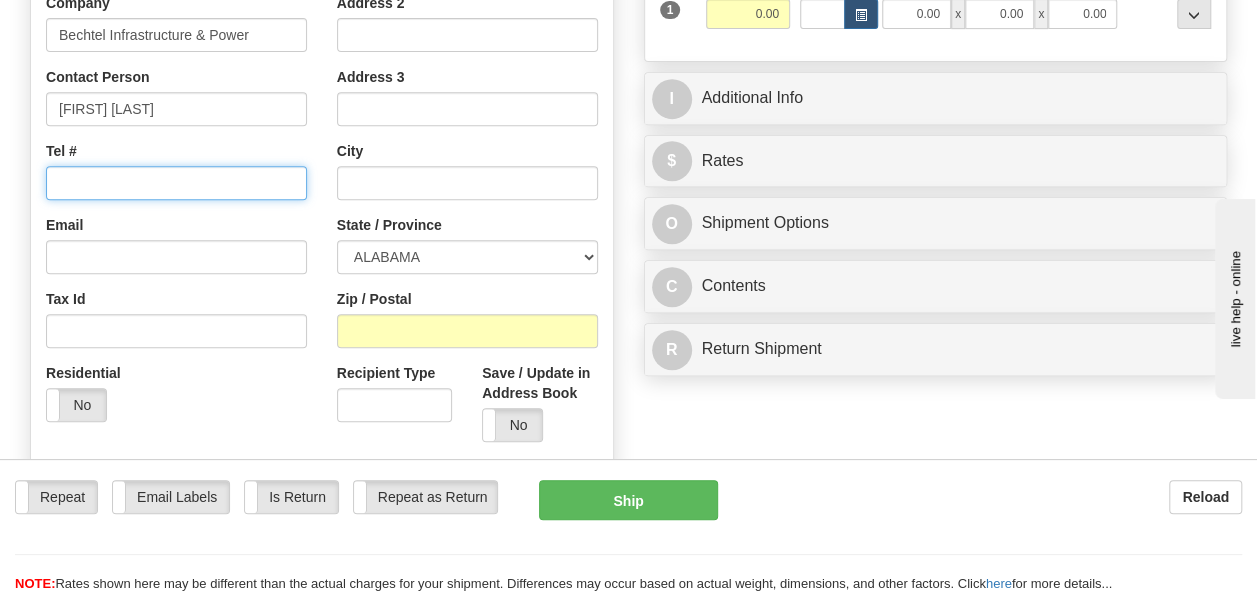 click on "Tel #" at bounding box center (176, 183) 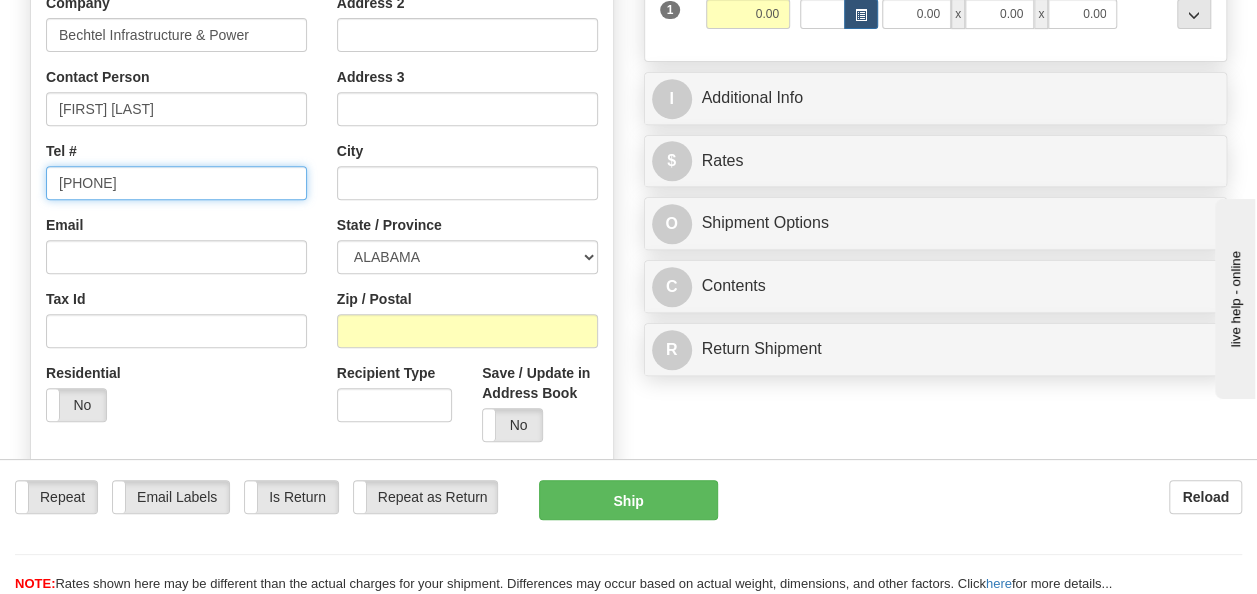 type on "571-752-1089" 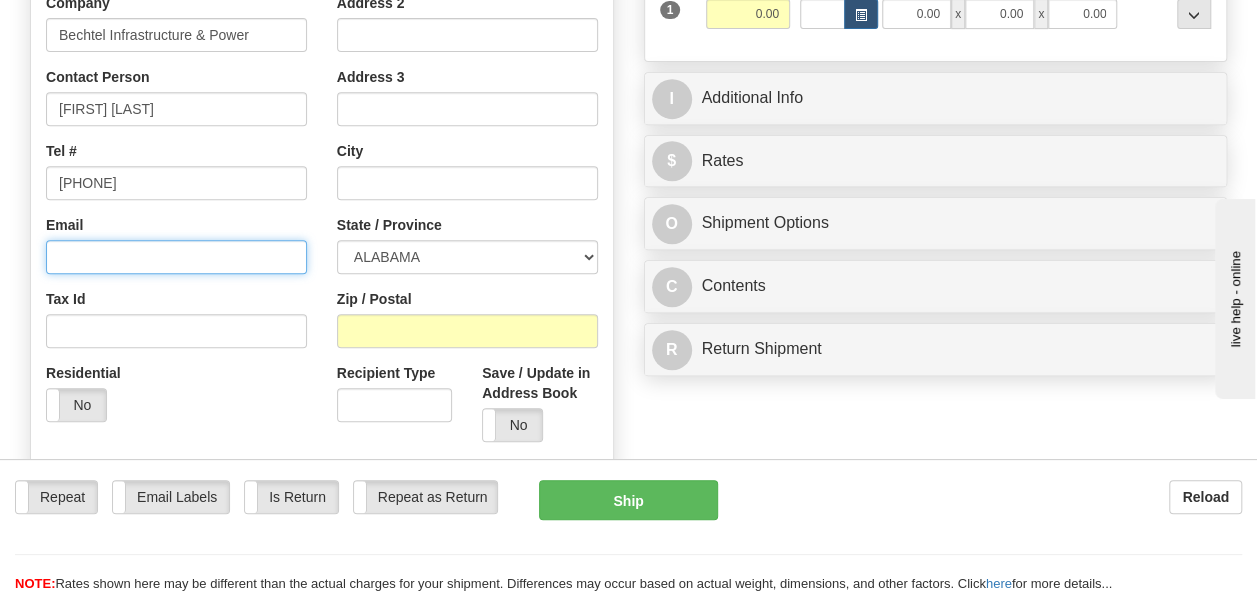 click on "Email" at bounding box center (176, 257) 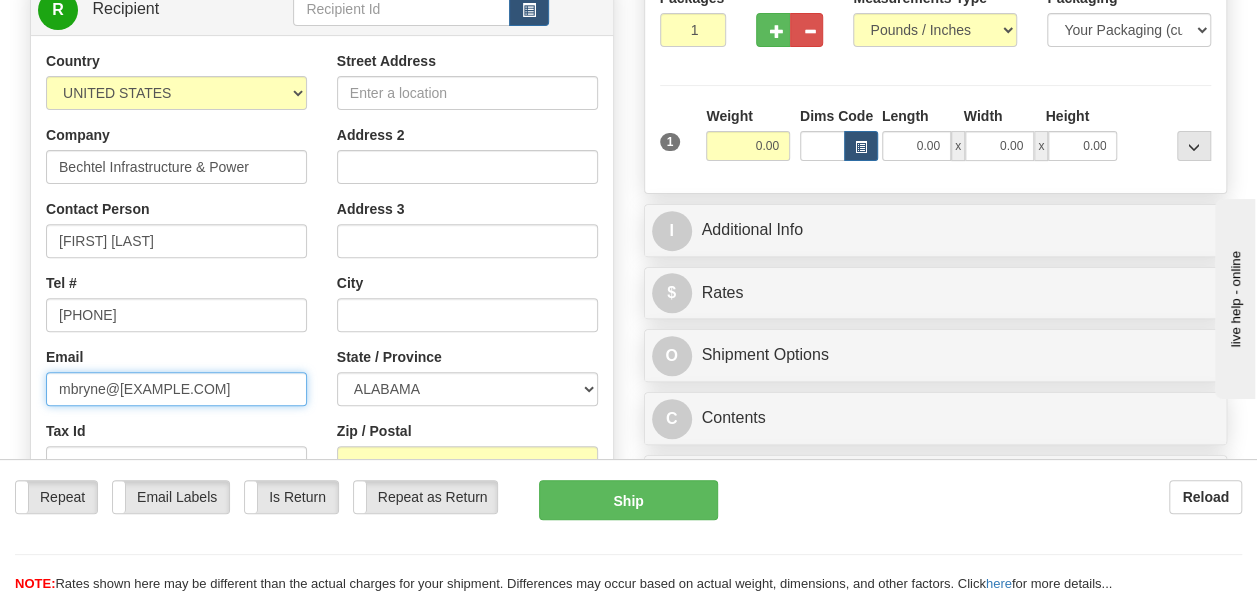 scroll, scrollTop: 100, scrollLeft: 0, axis: vertical 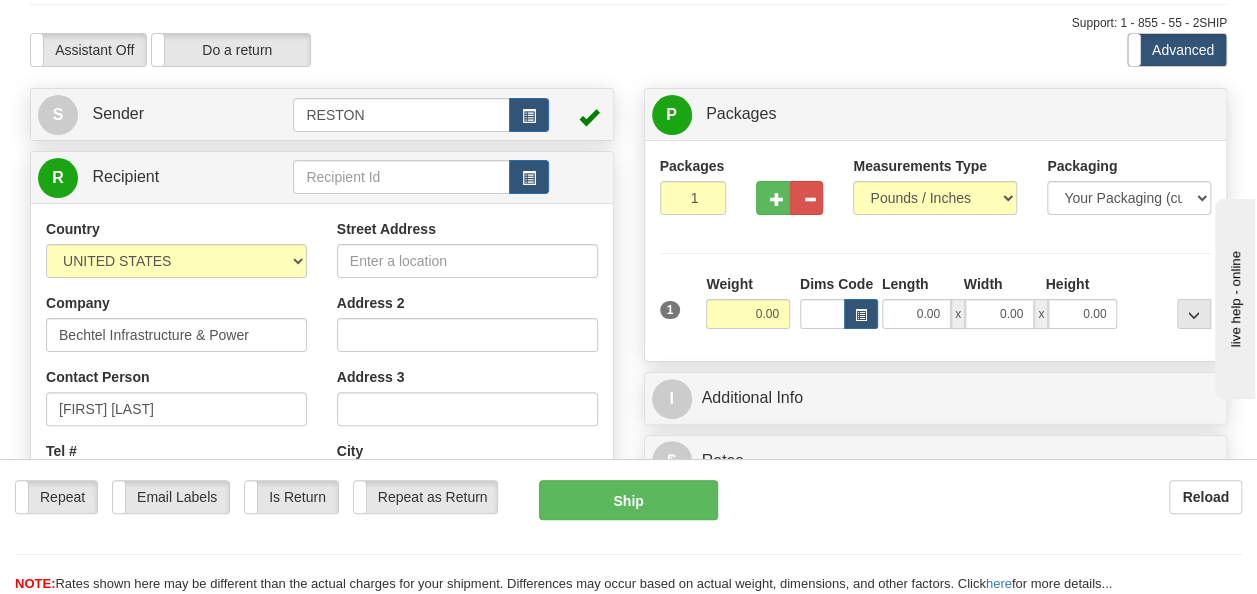 type on "mbryne@bechtel.com" 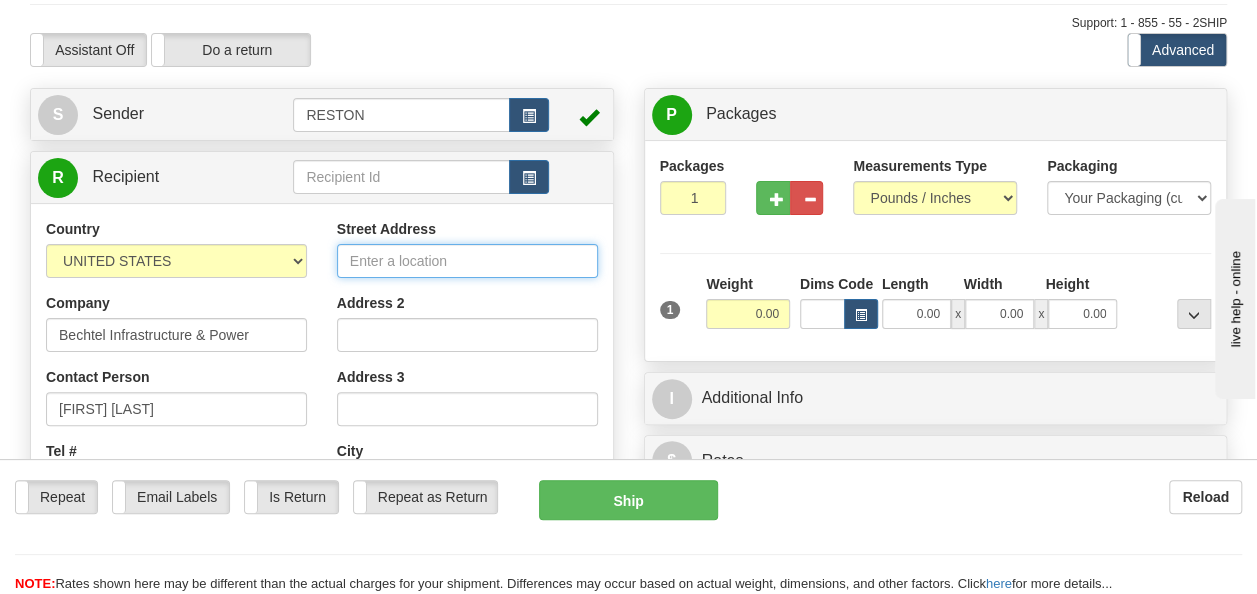 click on "Street Address" at bounding box center (467, 261) 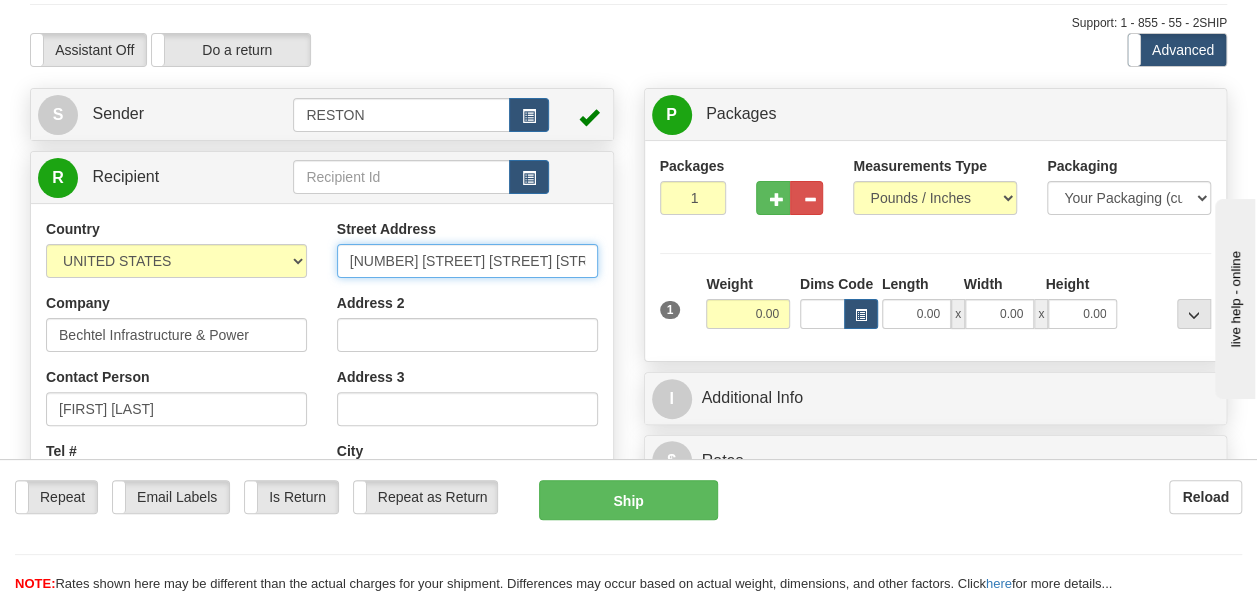 type on "8362 W State Hwy" 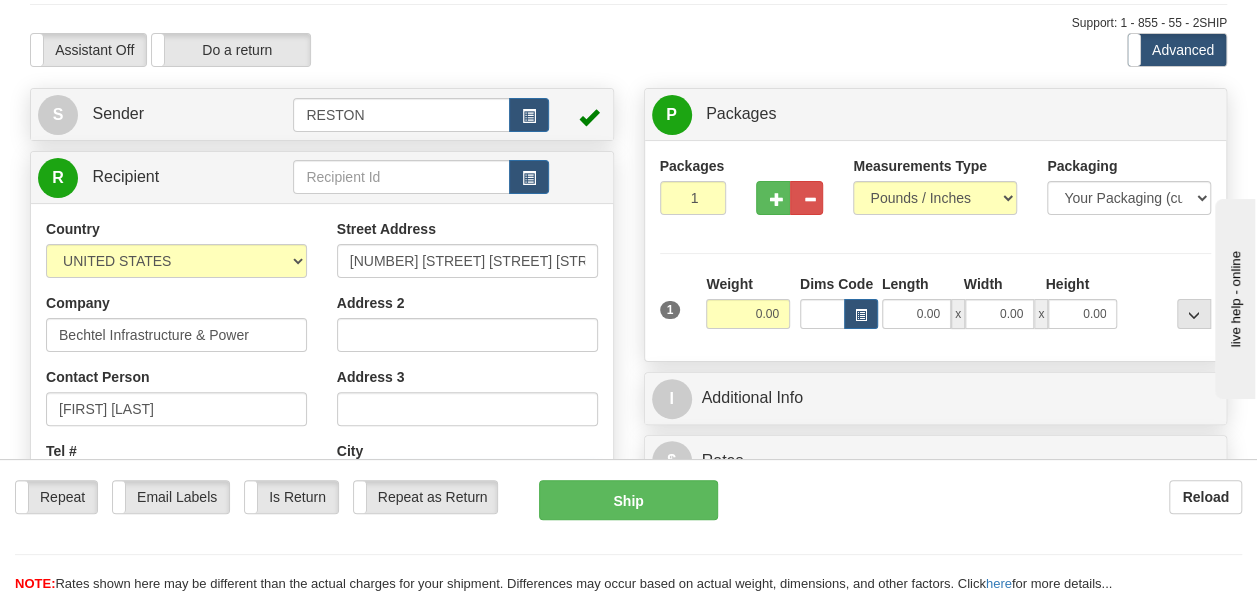 scroll, scrollTop: 200, scrollLeft: 0, axis: vertical 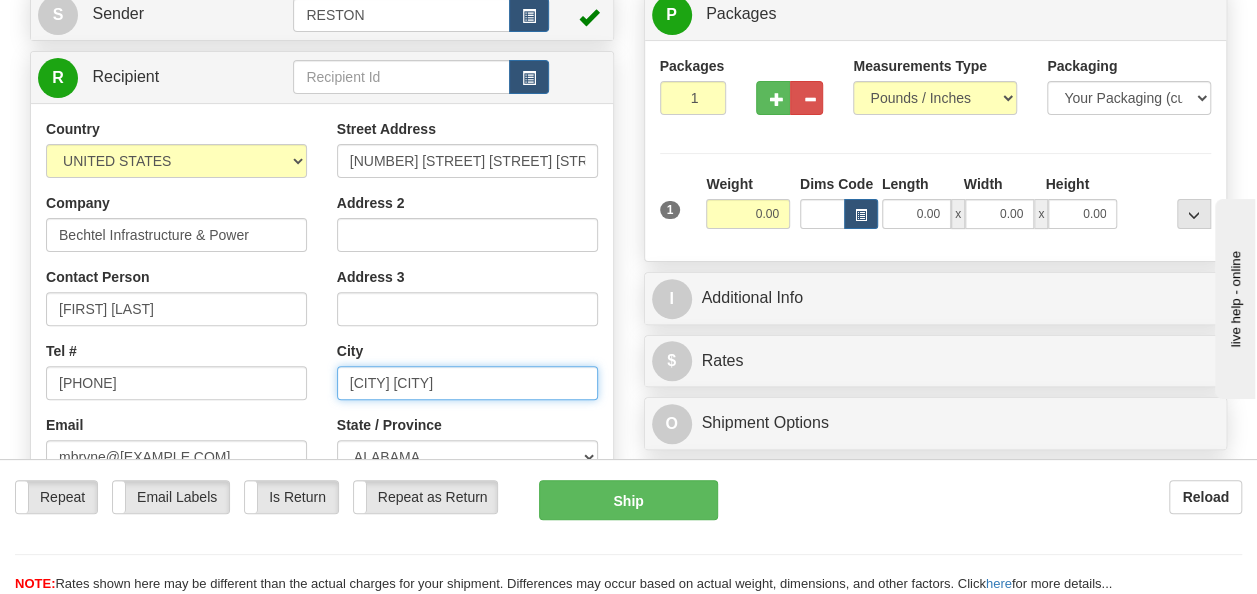 type on "Bingham Canyon" 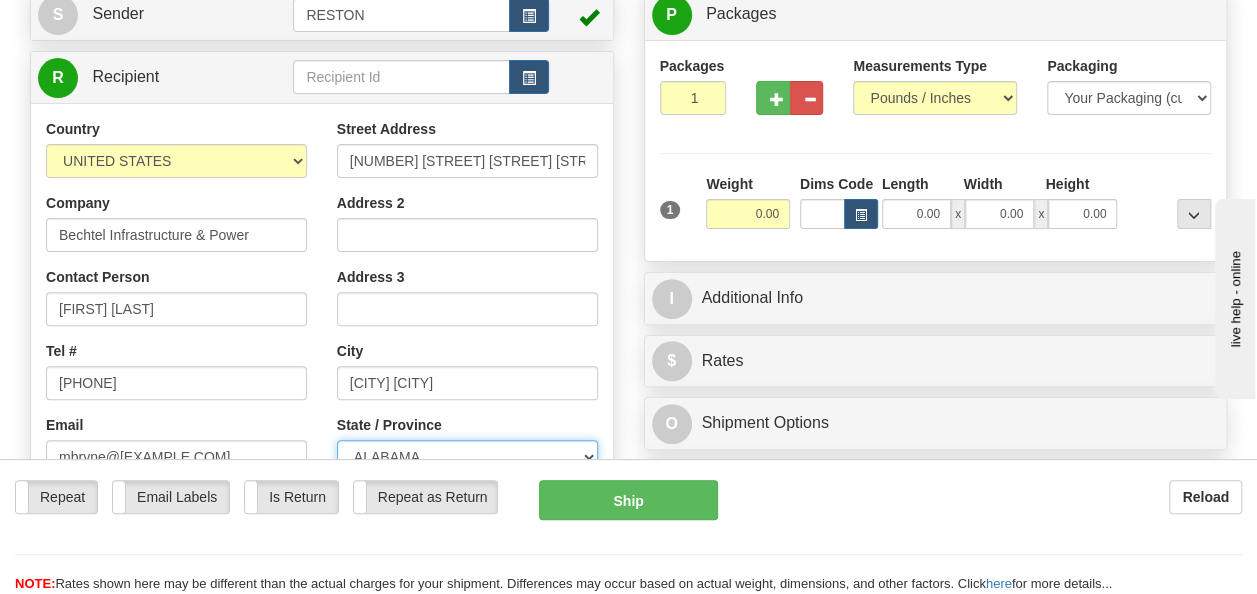 select on "UT" 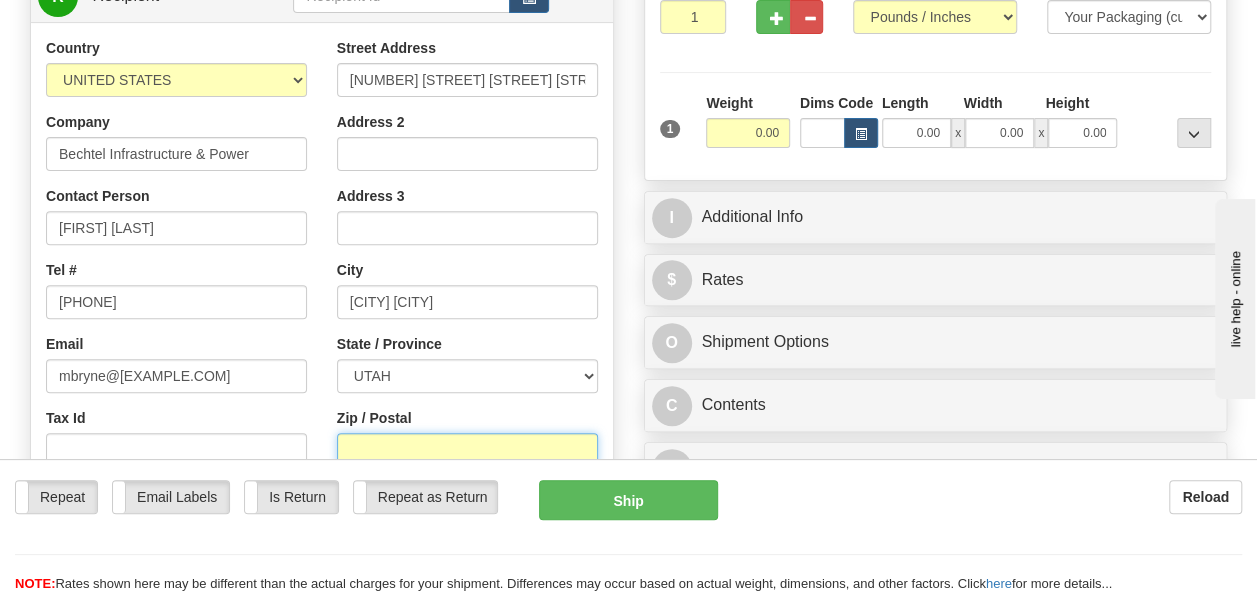 scroll, scrollTop: 500, scrollLeft: 0, axis: vertical 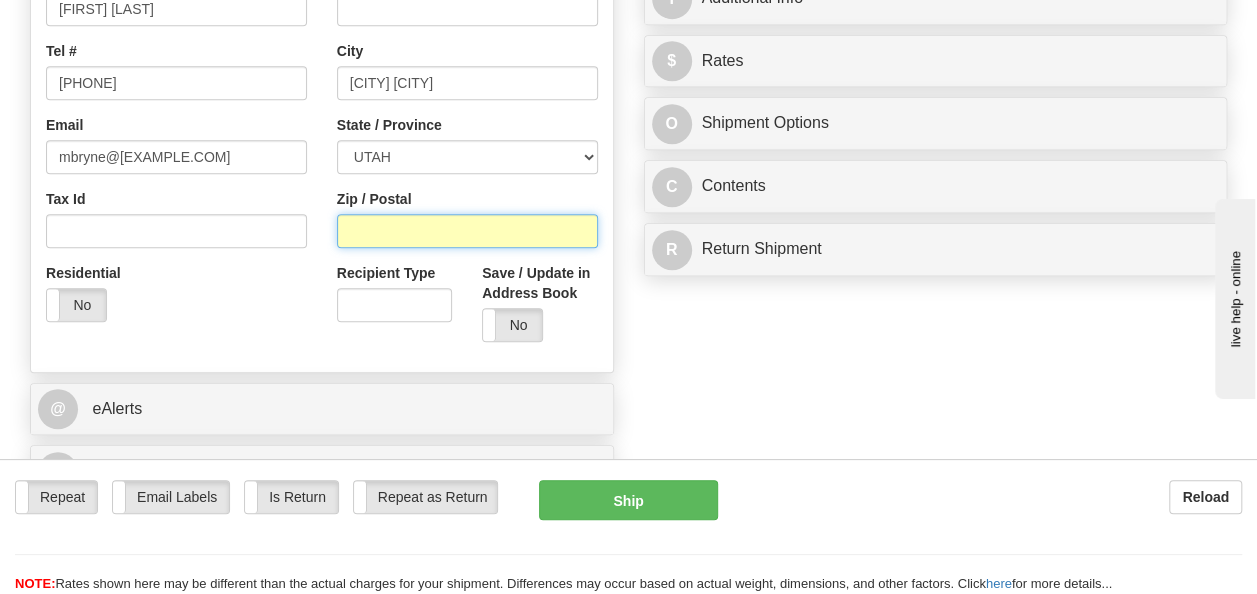 click on "Zip / Postal" at bounding box center [467, 231] 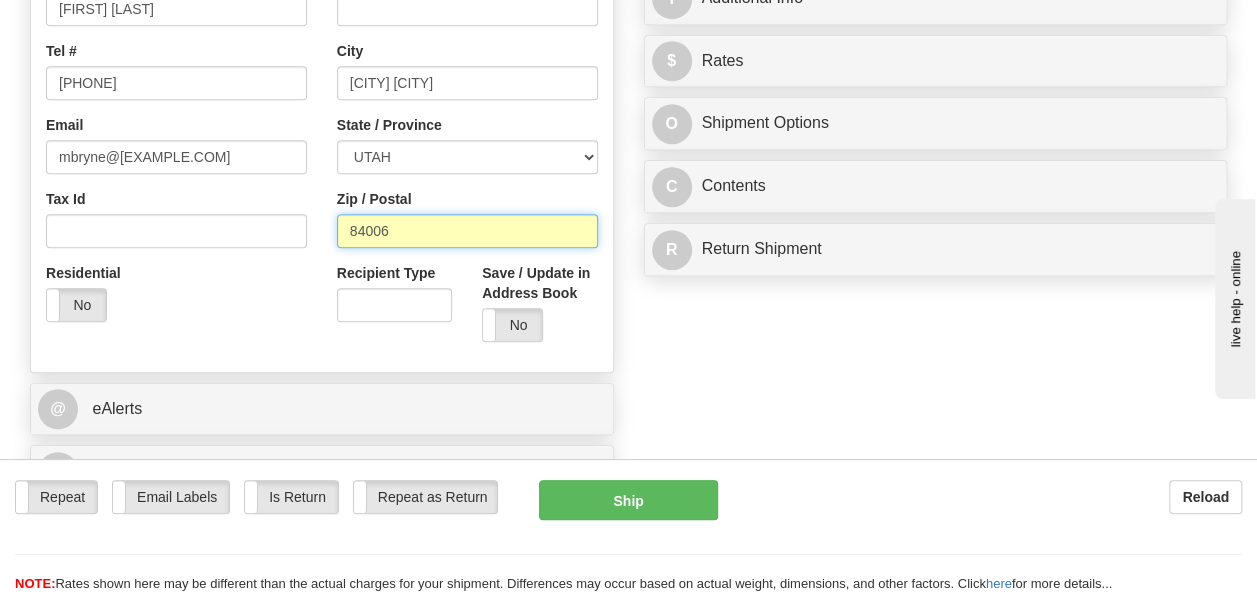 type on "84006" 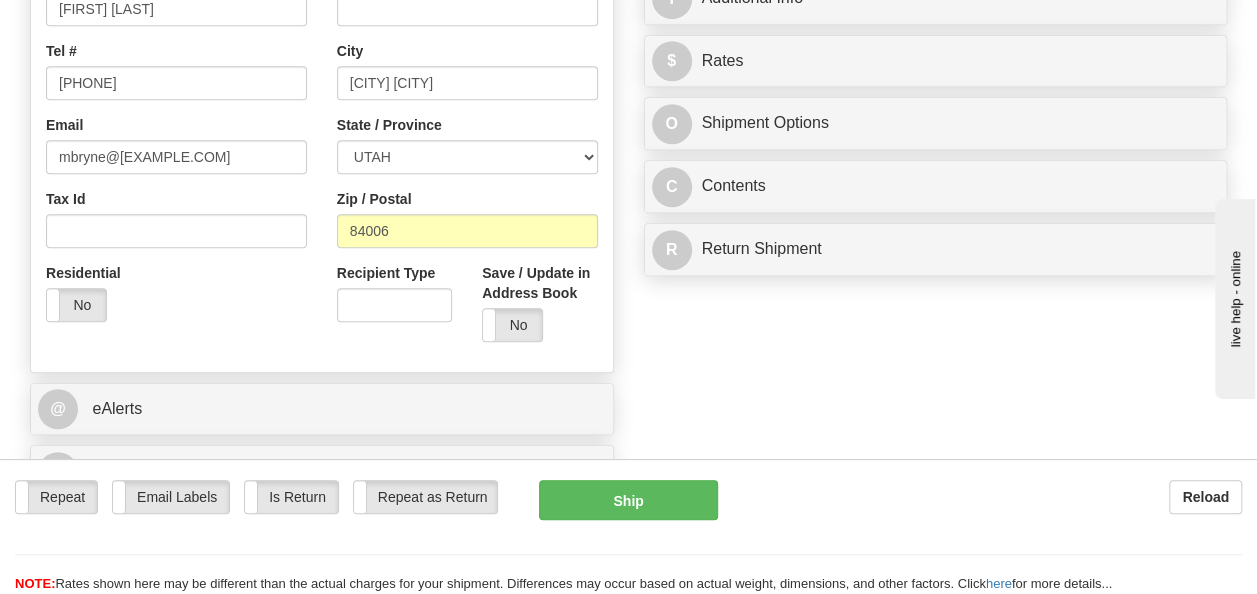 click on "Country
AFGHANISTAN
ALAND ISLANDS
ALBANIA
ALGERIA
AMERICAN SAMOA
ANDORRA
ANGOLA
ANGUILLA
ANTIGUA AND BARBUDA
ARGENTINA
ARMENIA
ARUBA
AUSTRALIA
AUSTRIA
AZERBAIJAN
AZORES
BAHAMAS
BAHRAIN
BANGLADESH
BARBADOS
BELARUS
BELGIUM
BELIZE
BENIN
BERMUDA
BHUTAN
BOLIVIA
BONAIRE, SAINT EUSTATIUS AND SABA
BOSNIA
BOTSWANA
BOUVET ISLAND
BRAZIL
BRITISH INDIAN OCEAN TERRITORY
BRITISH VIRGIN ISLANDS
BRUNEI
BULGARIA
BURKINA FASO
BURUNDI
CAMBODIA
CAMEROON
CANADA
CANARY ISLANDS
CAPE VERDE
CAYMAN ISLANDS
CENTRAL AFRICAN REPUBLIC
CHAD
CHILE
CHINA
CHRISTMAS ISLAND
COCOS (KEELING) ISLANDS
COLOMBIA
COMOROS
CONGO
CONGO, DEMOCRATIC REPUBLIC OF
COOK ISLANDS
COSTA RICA
CROATIA
CURAÇAO" at bounding box center (322, 87) 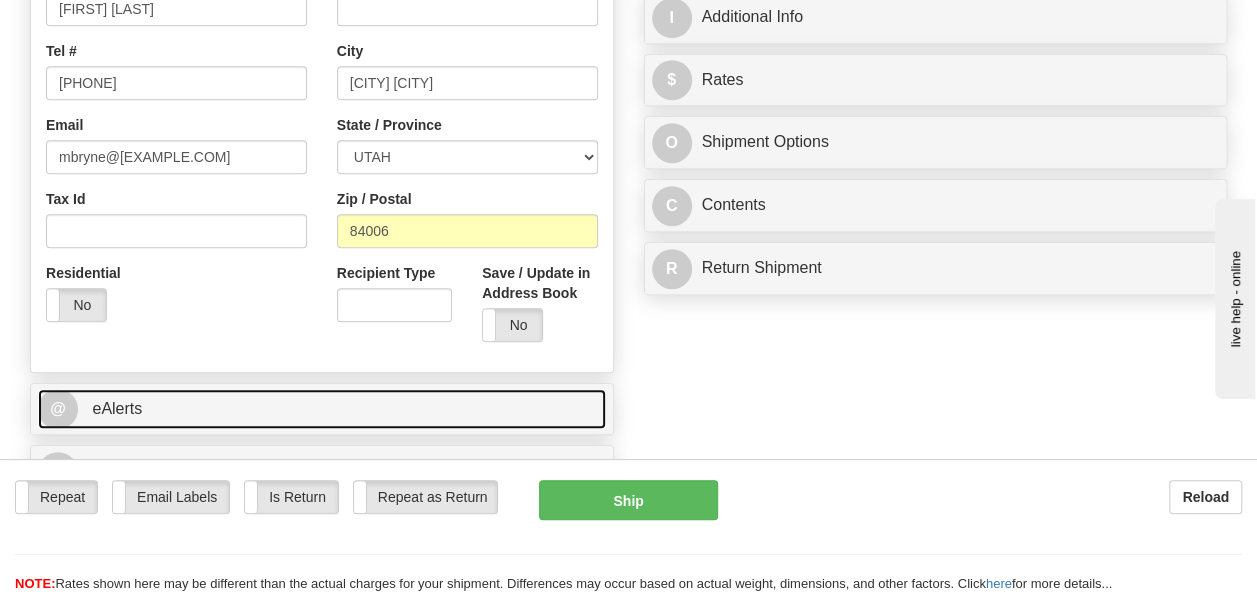 click on "@
eAlerts" at bounding box center [322, 409] 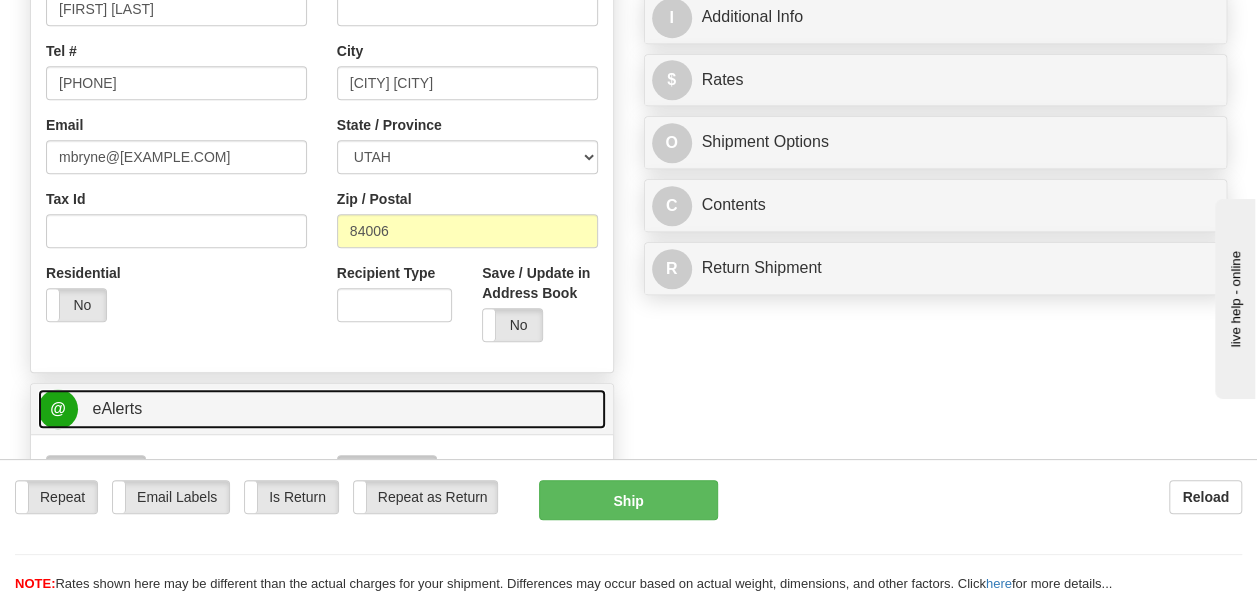 scroll, scrollTop: 800, scrollLeft: 0, axis: vertical 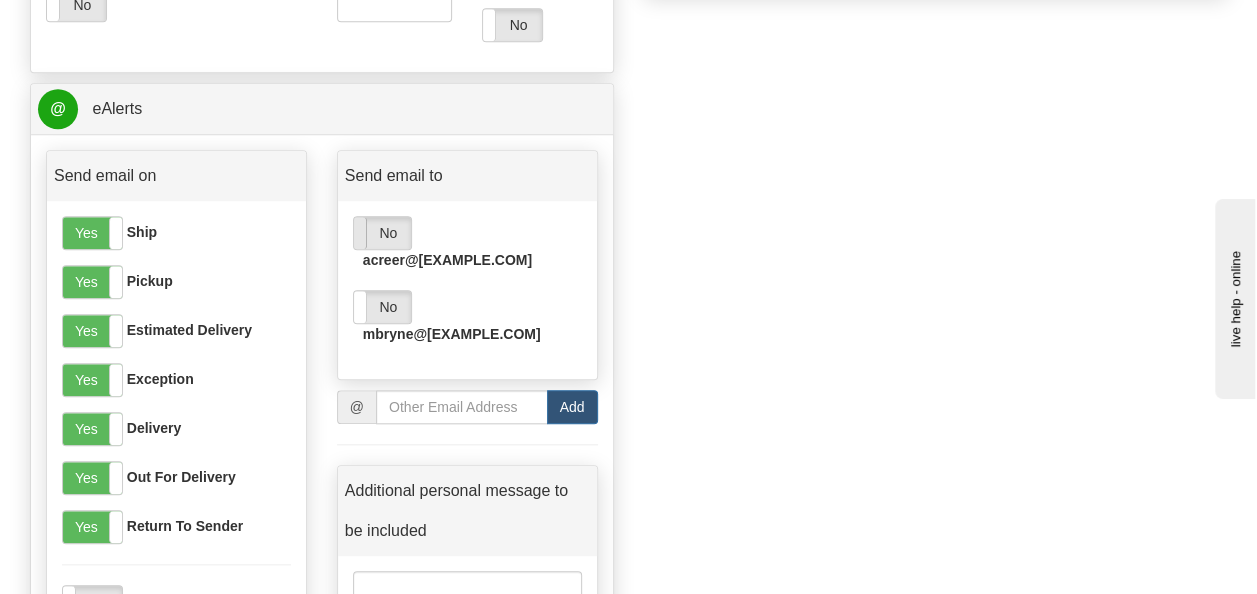 click at bounding box center [354, 233] 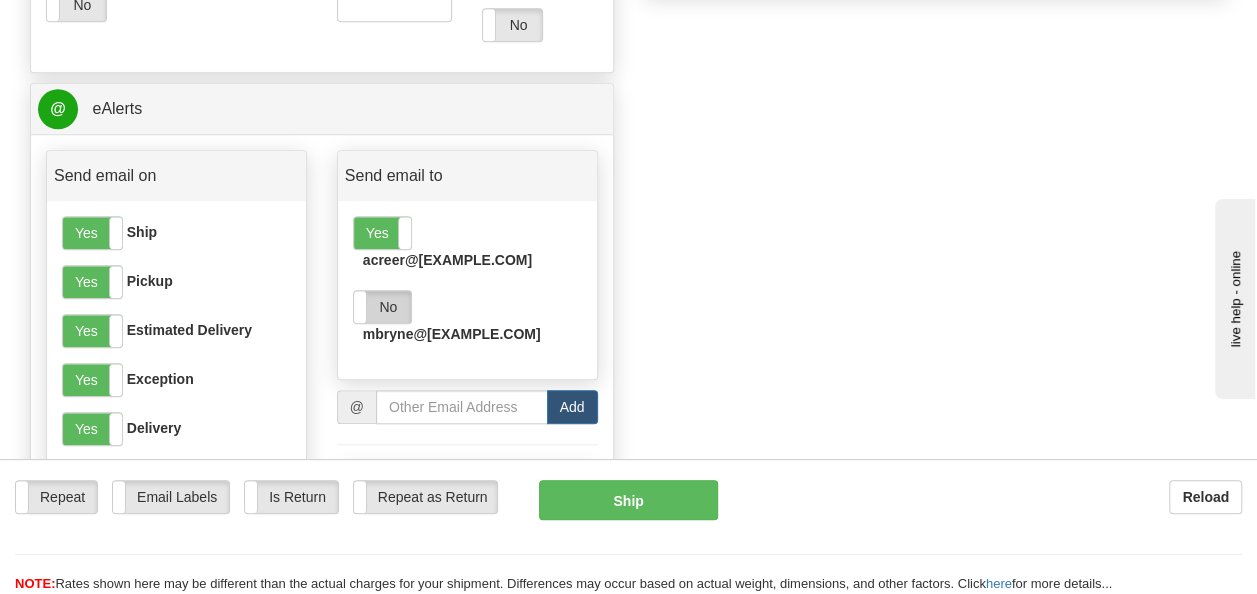 click on "No" at bounding box center [382, 307] 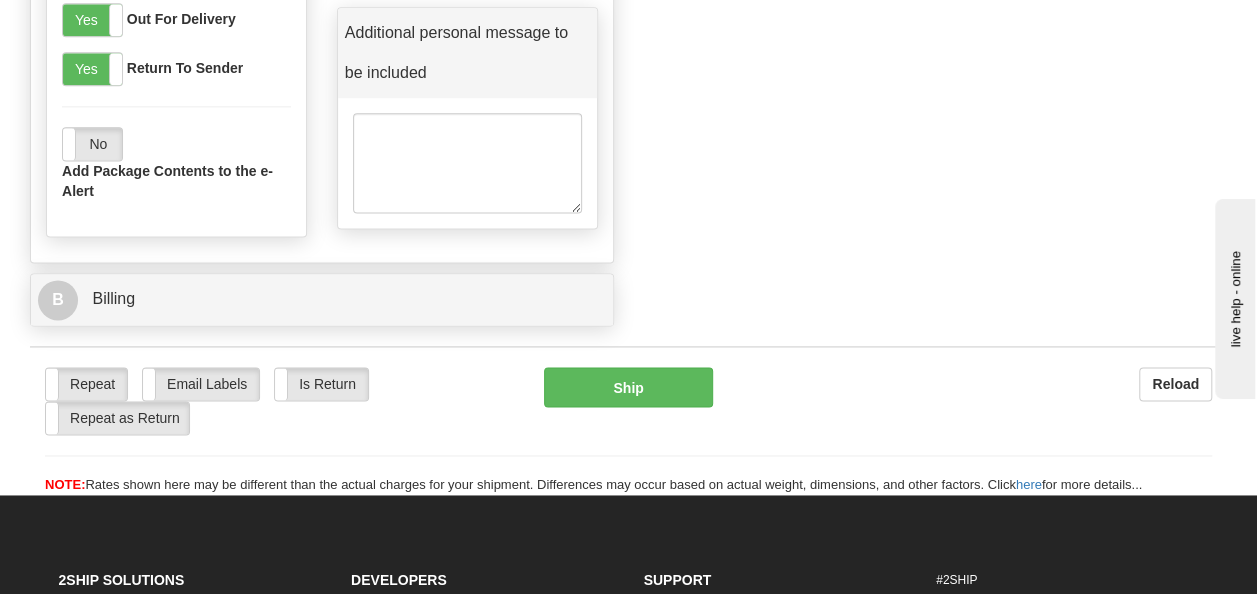 scroll, scrollTop: 1300, scrollLeft: 0, axis: vertical 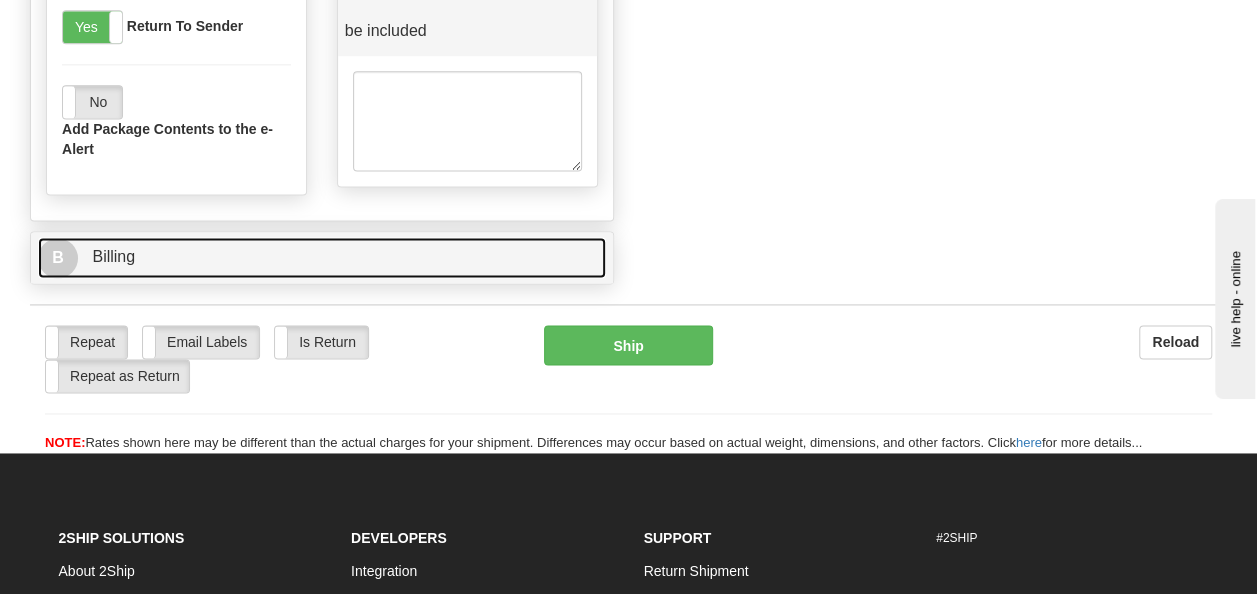 click on "B
Billing" at bounding box center [322, 257] 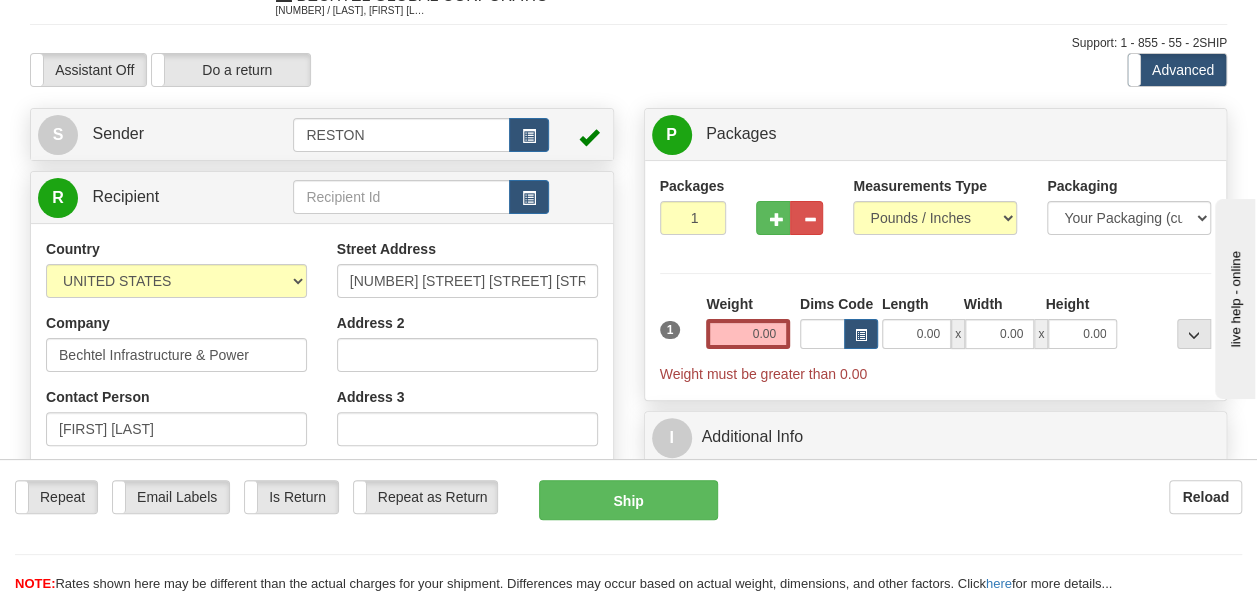 scroll, scrollTop: 0, scrollLeft: 0, axis: both 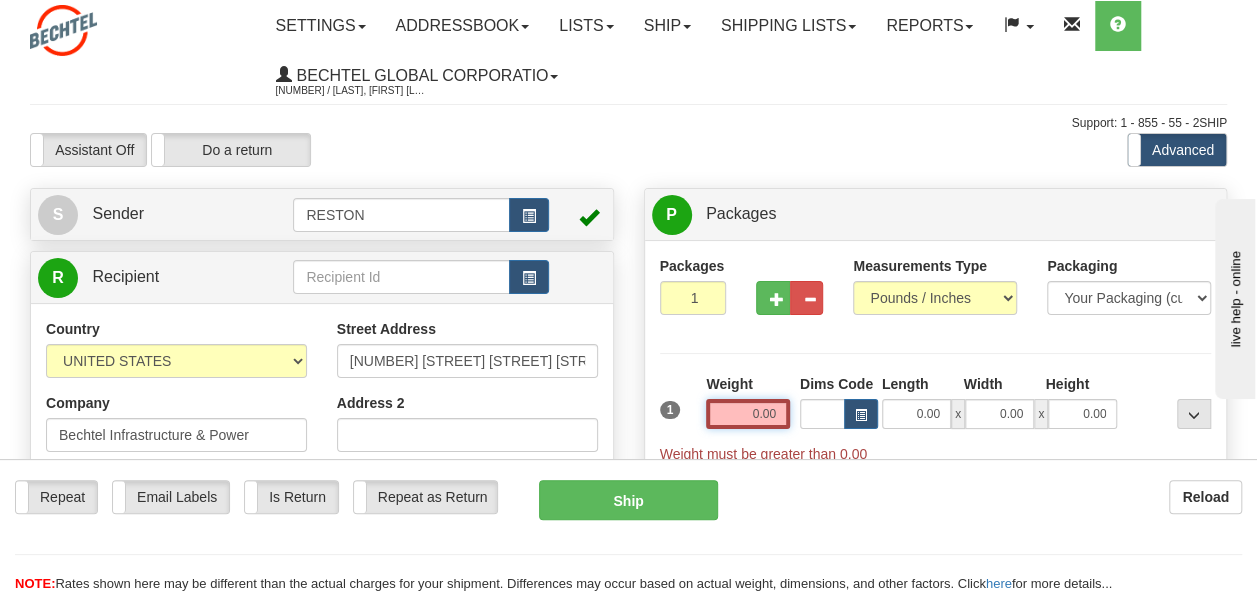 click on "0.00" at bounding box center [748, 414] 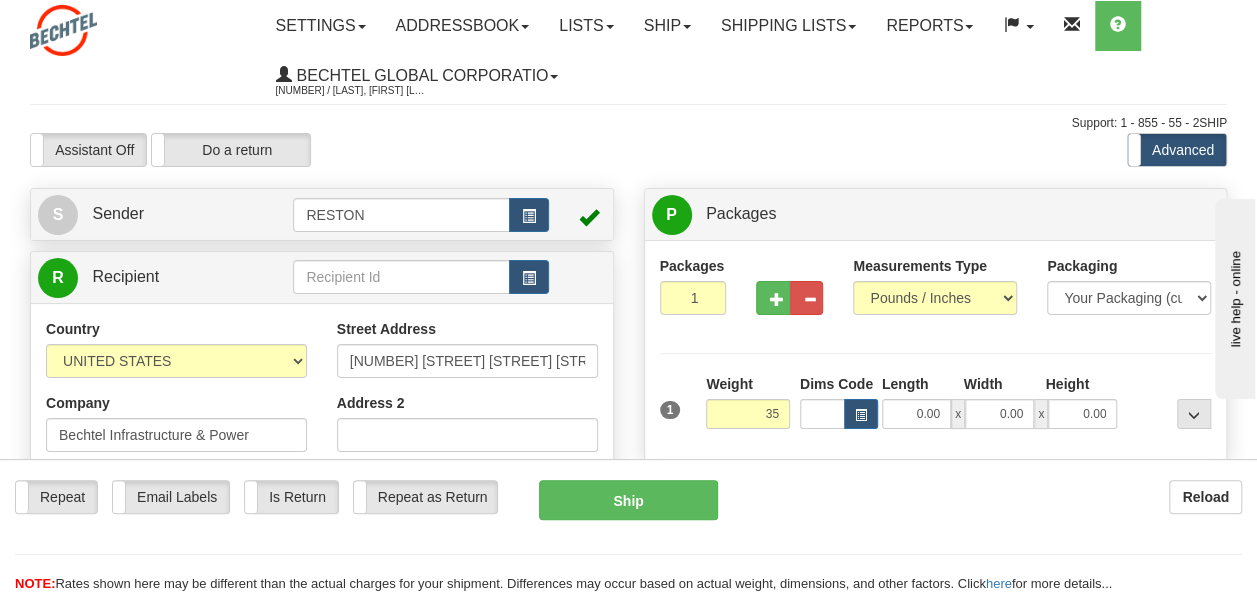 type on "35.00" 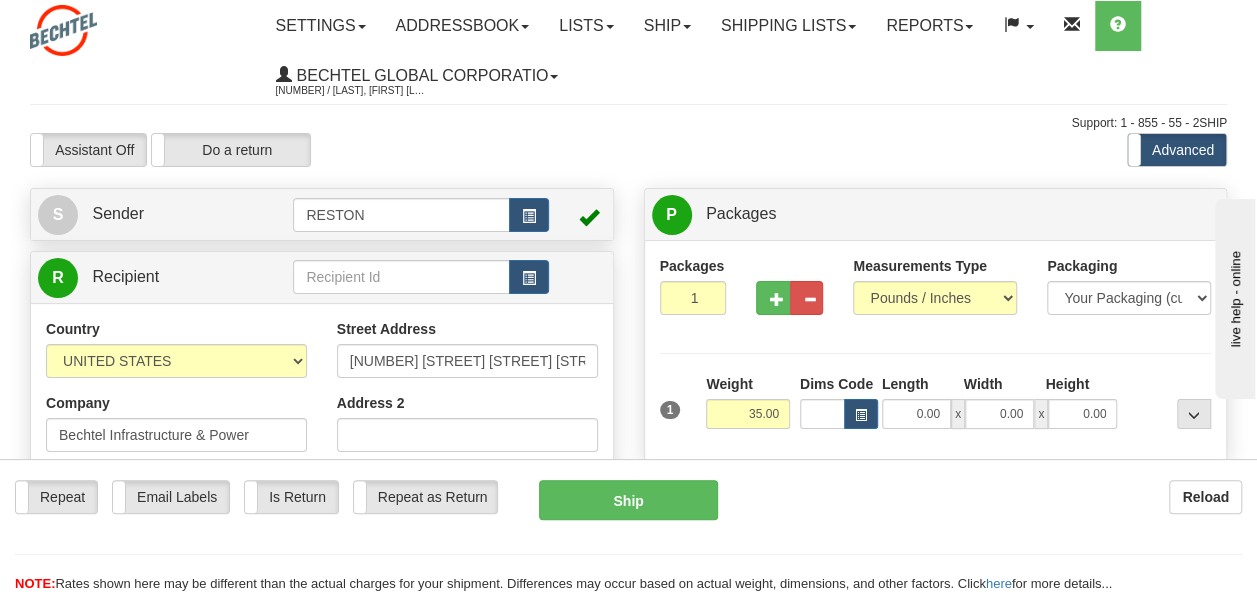 click at bounding box center (789, 268) 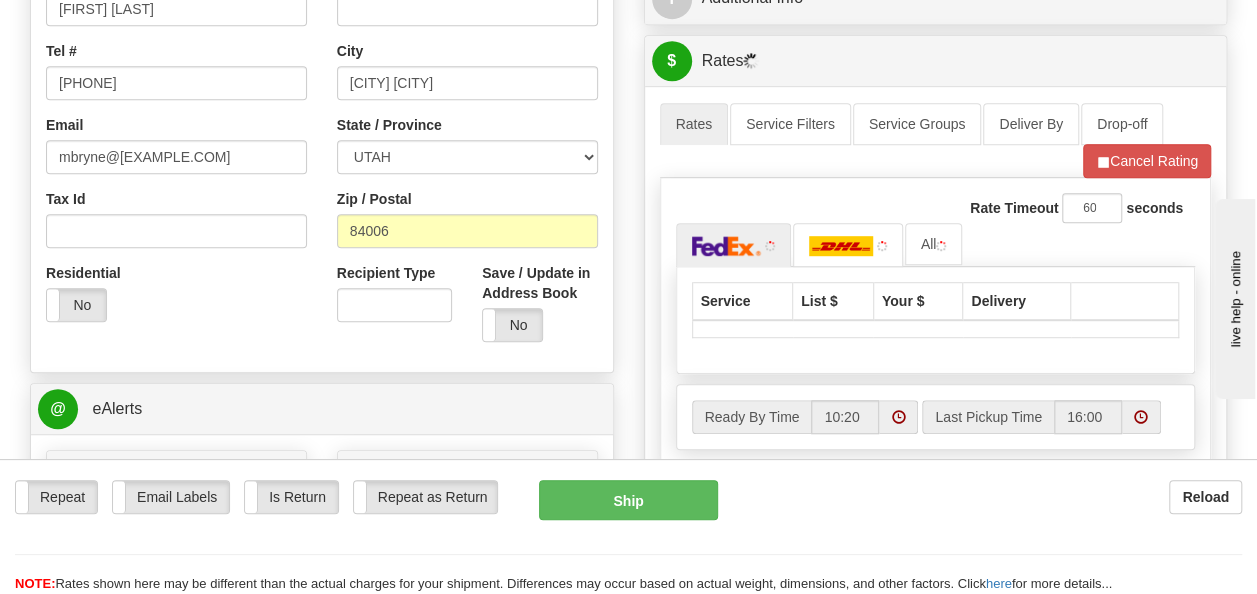 scroll, scrollTop: 300, scrollLeft: 0, axis: vertical 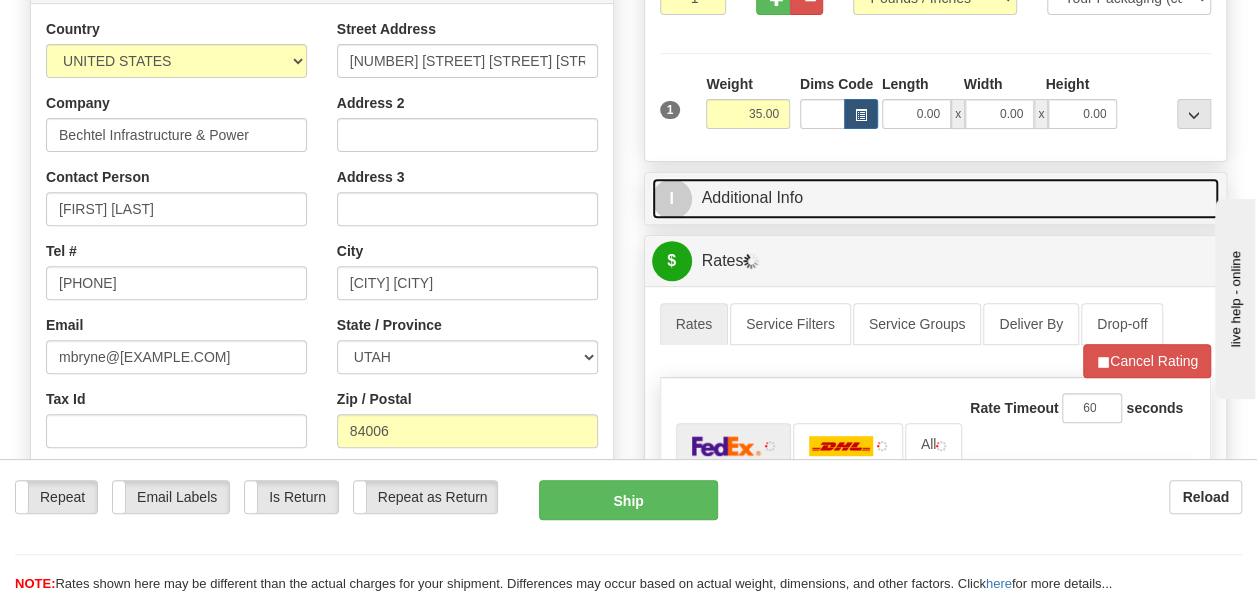 click on "I Additional Info" at bounding box center (936, 198) 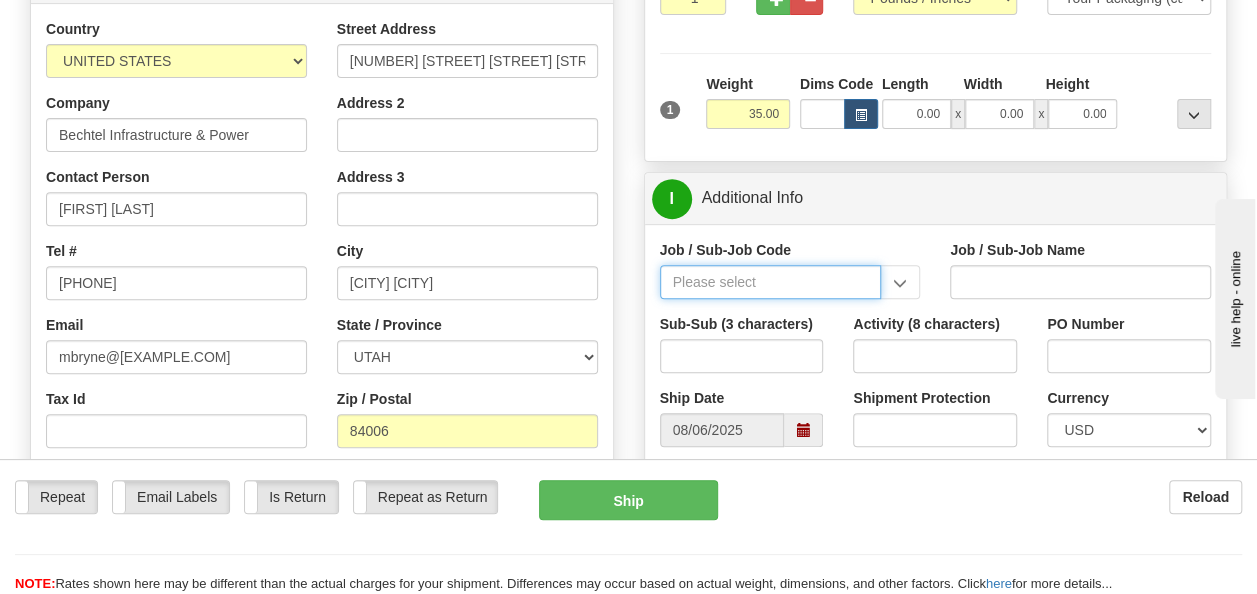 click on "Job / Sub-Job Code" at bounding box center (771, 282) 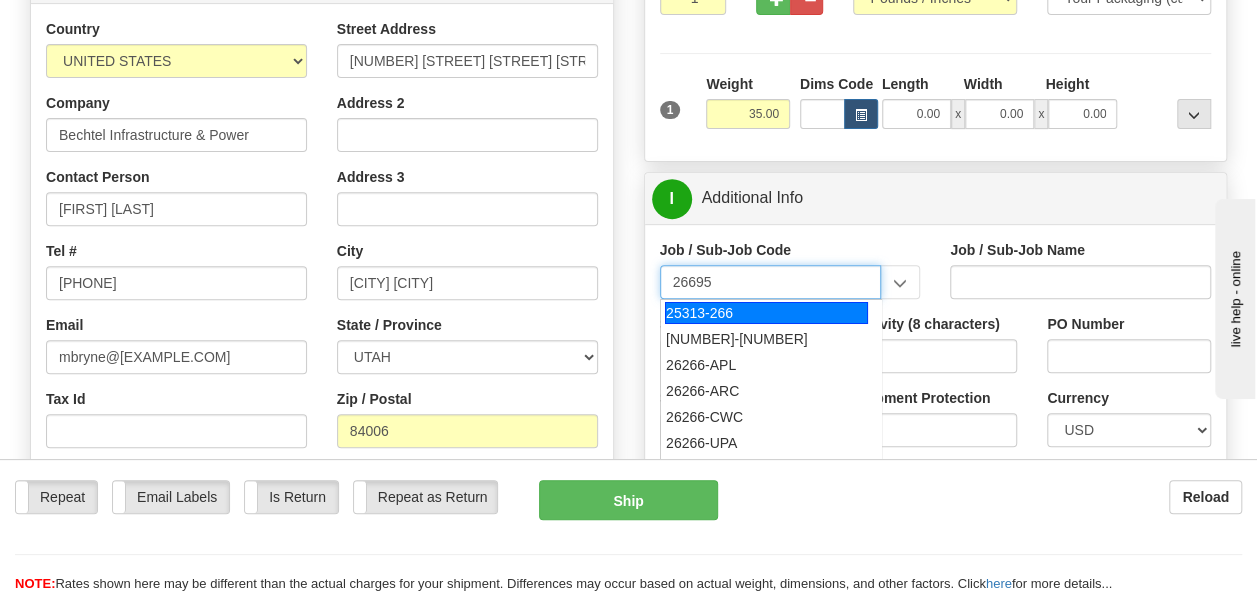 type on "25313-266" 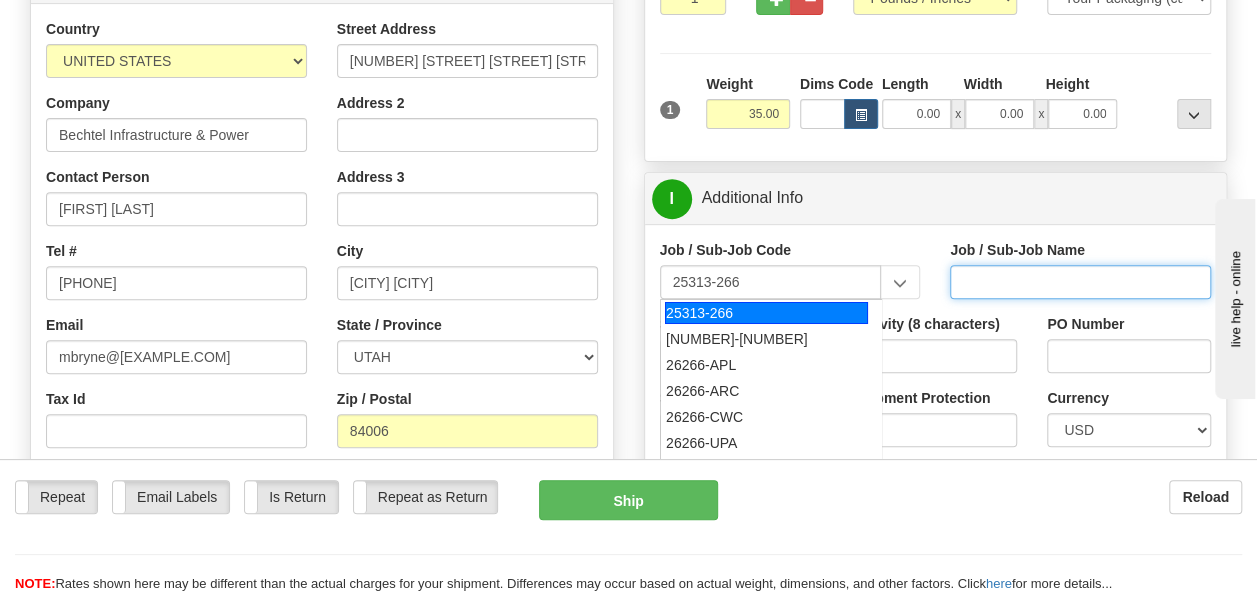 type on "LAWRENCE LIVERMORE NTL LAB-ROS - LLNS SR MANAGERS" 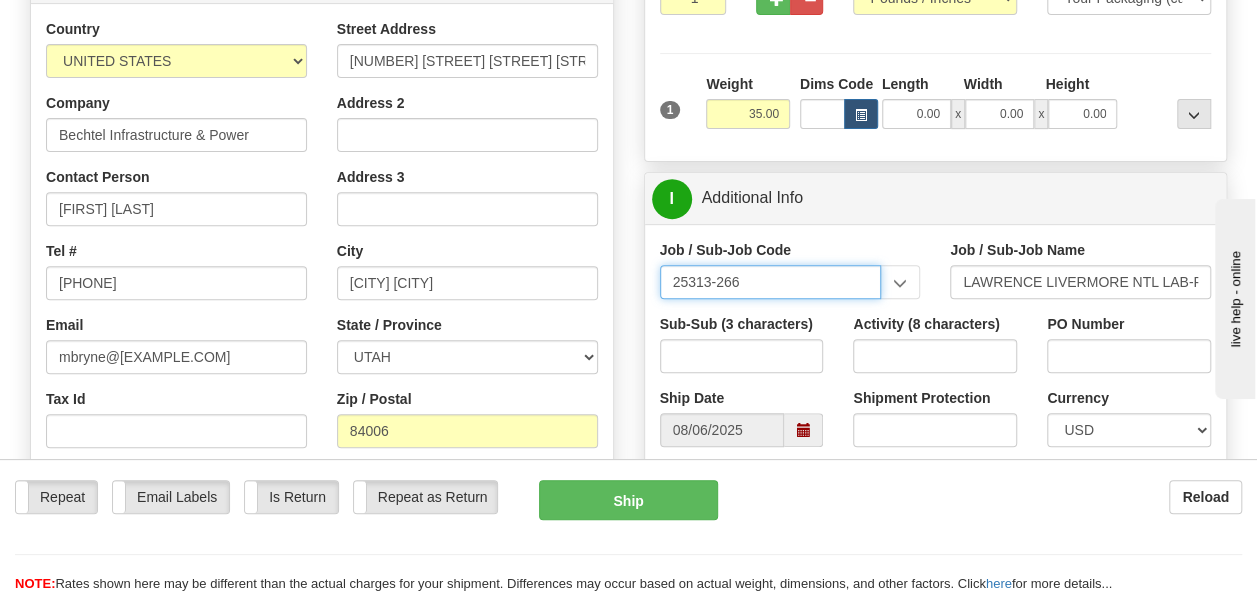 click on "25313-266" at bounding box center [771, 282] 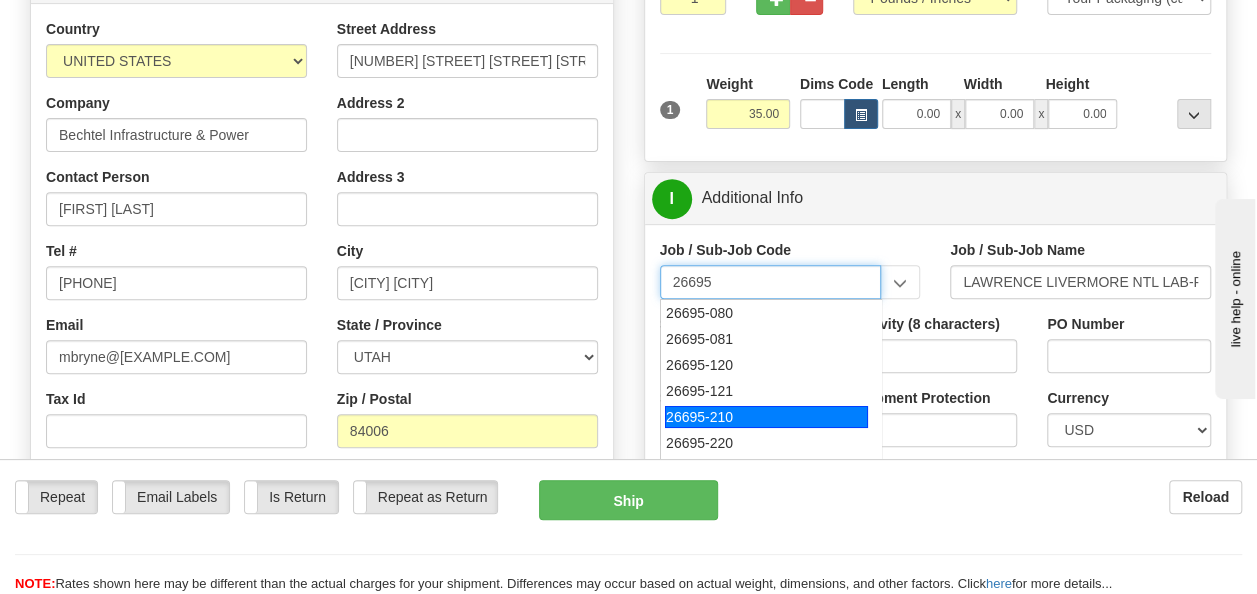 scroll, scrollTop: 100, scrollLeft: 0, axis: vertical 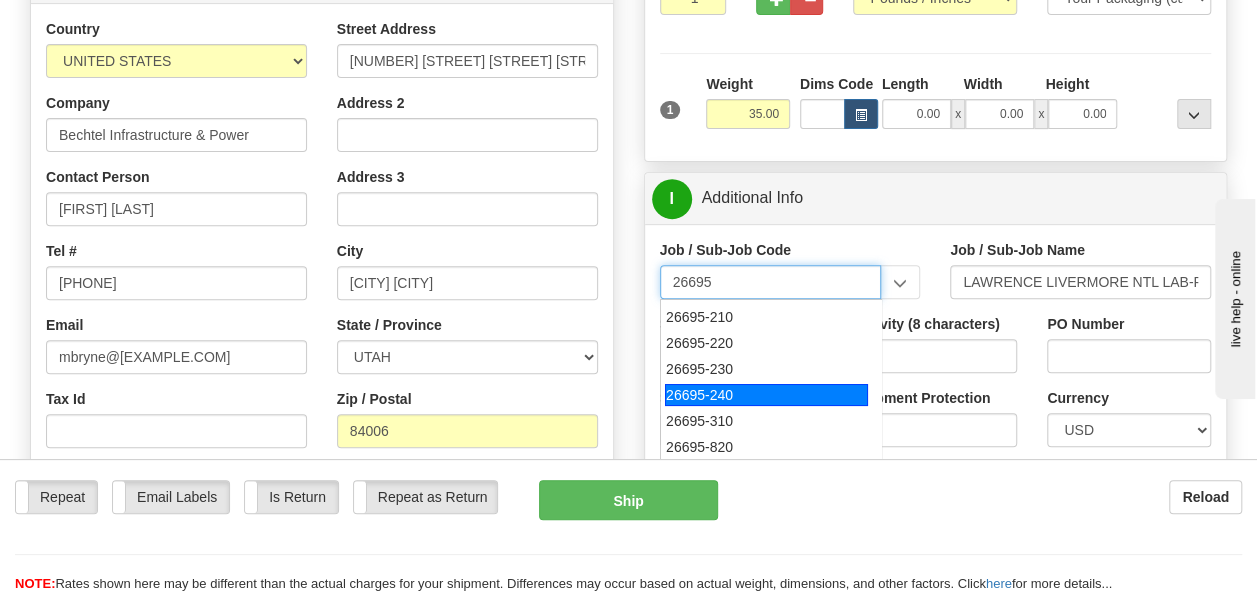 click on "[ZIPCODE]-[CODE]" at bounding box center (766, 395) 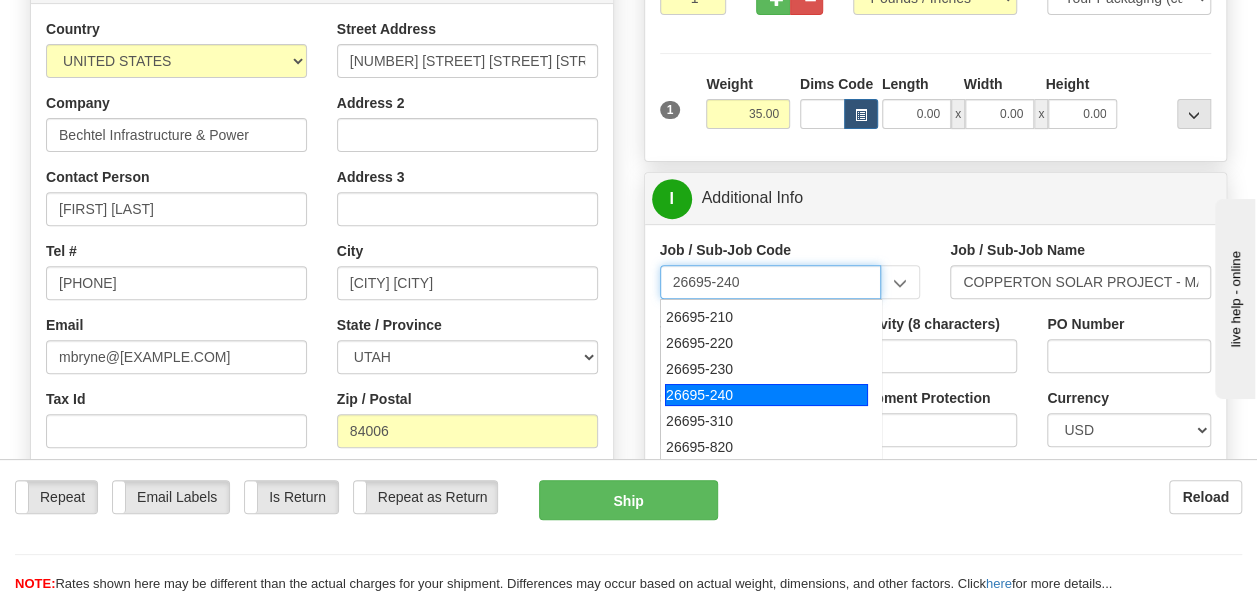 type on "[ZIPCODE]-[CODE]" 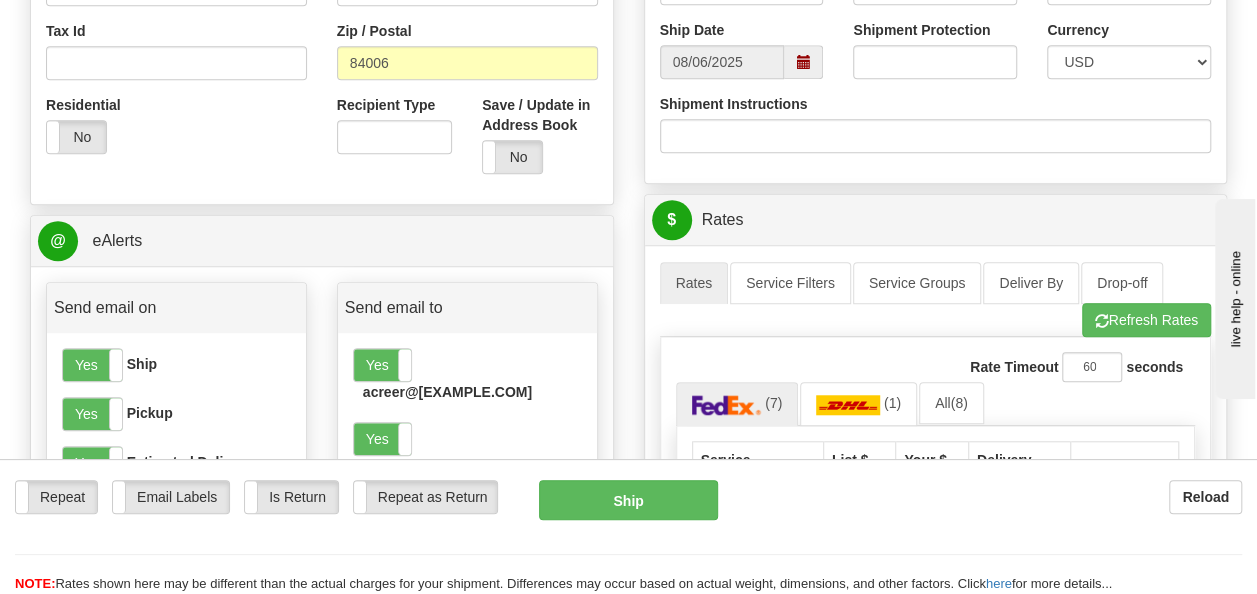 scroll, scrollTop: 700, scrollLeft: 0, axis: vertical 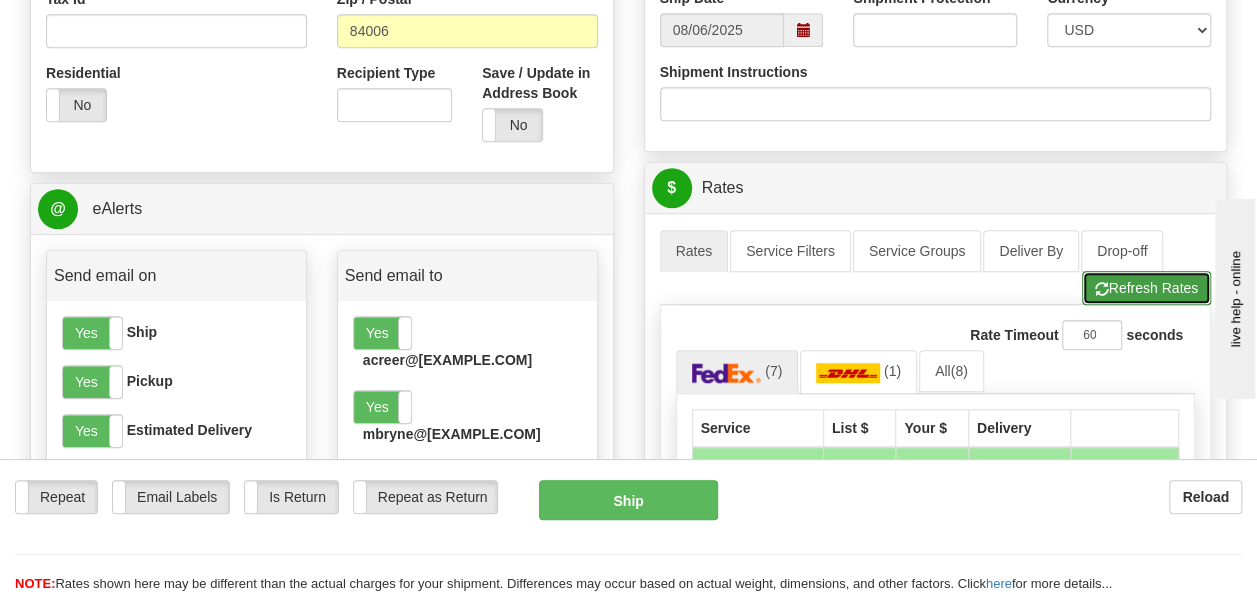 click on "Refresh Rates" at bounding box center (1146, 288) 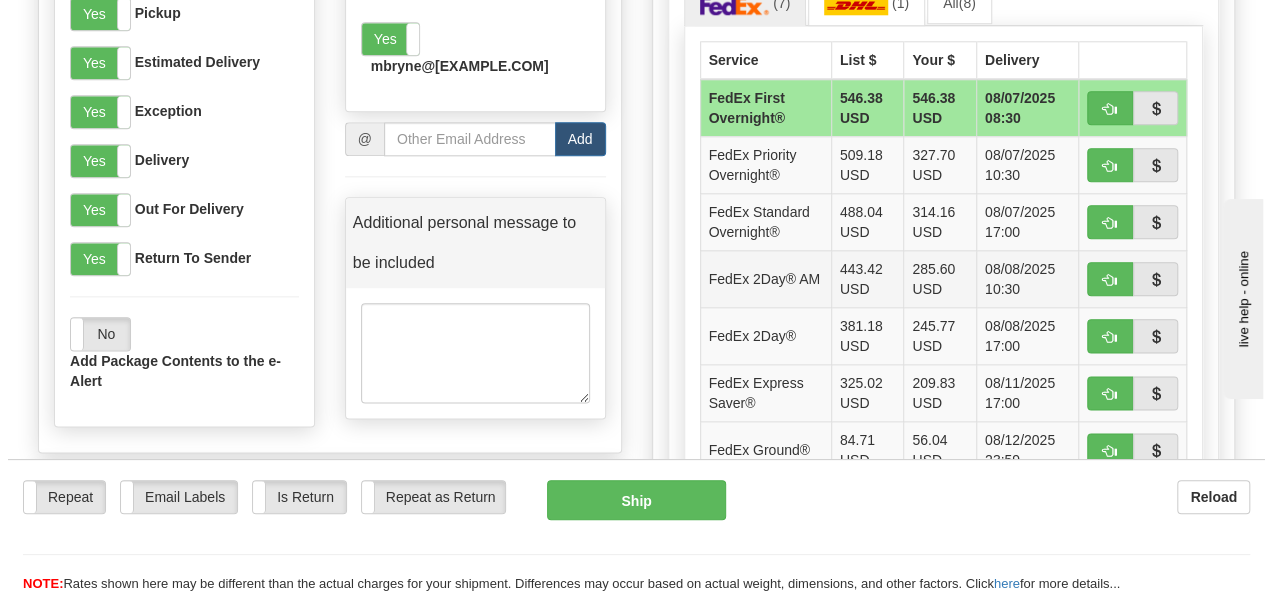 scroll, scrollTop: 1100, scrollLeft: 0, axis: vertical 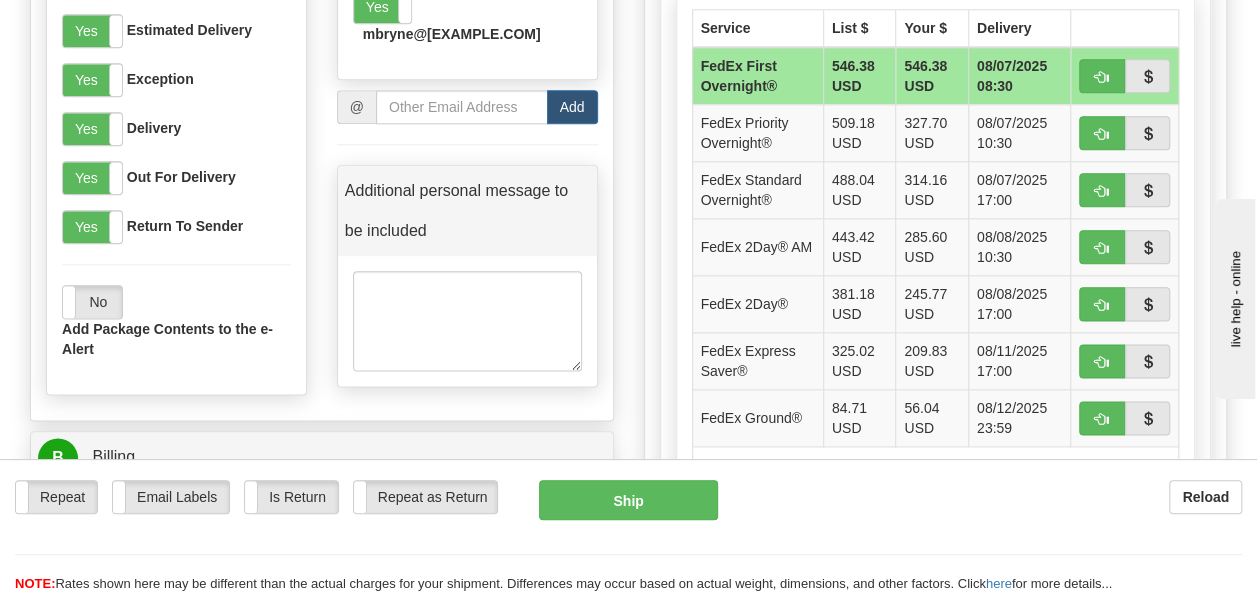 click on "Reload" at bounding box center (995, 497) 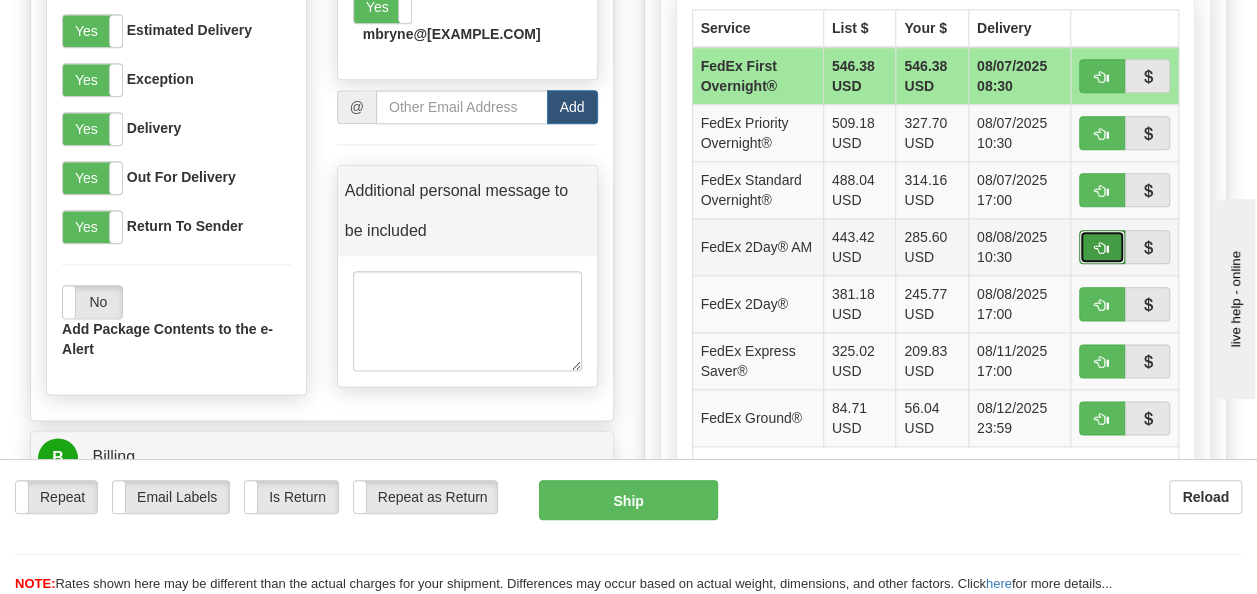 click at bounding box center [1102, 248] 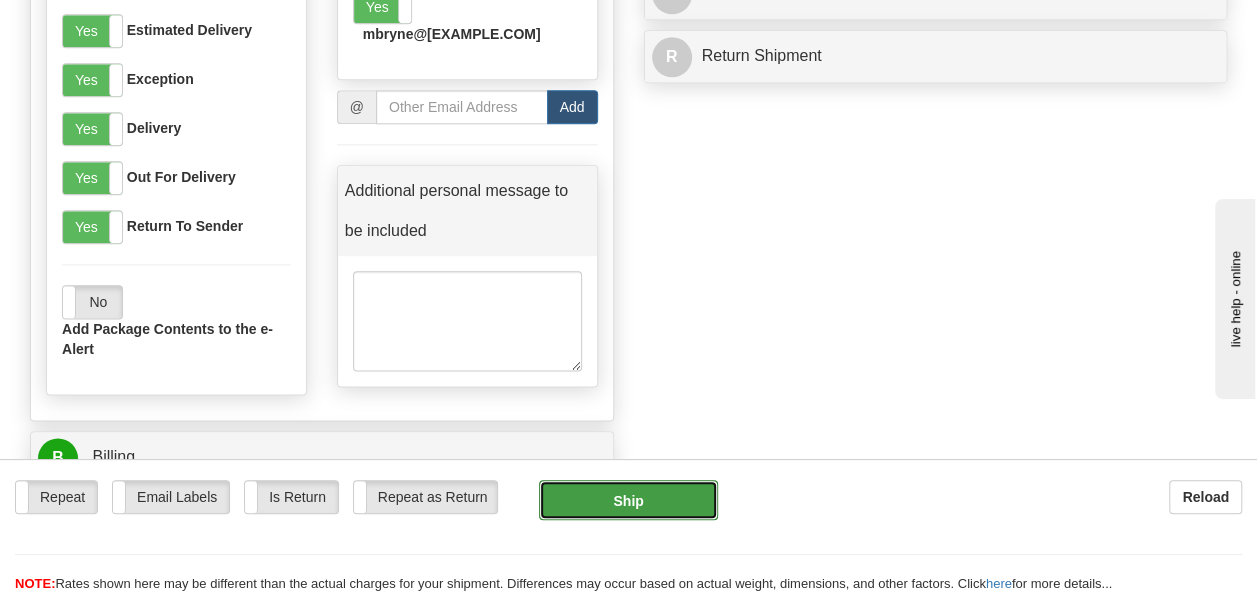 click on "Ship" at bounding box center (629, 500) 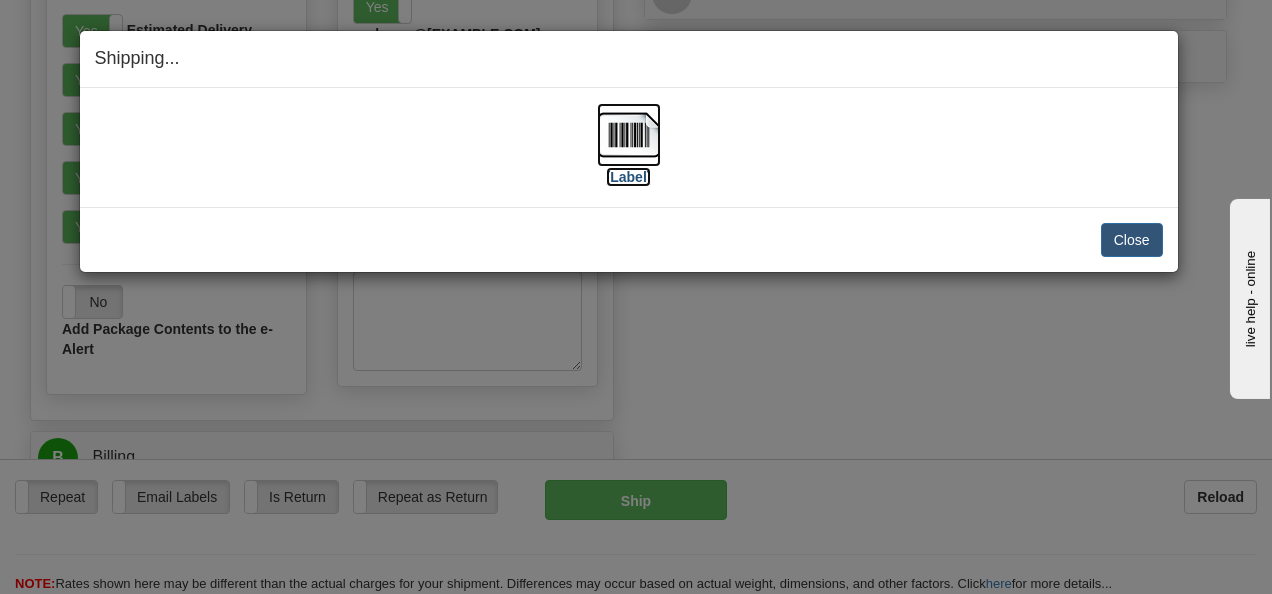 click on "[Label]" at bounding box center [629, 177] 